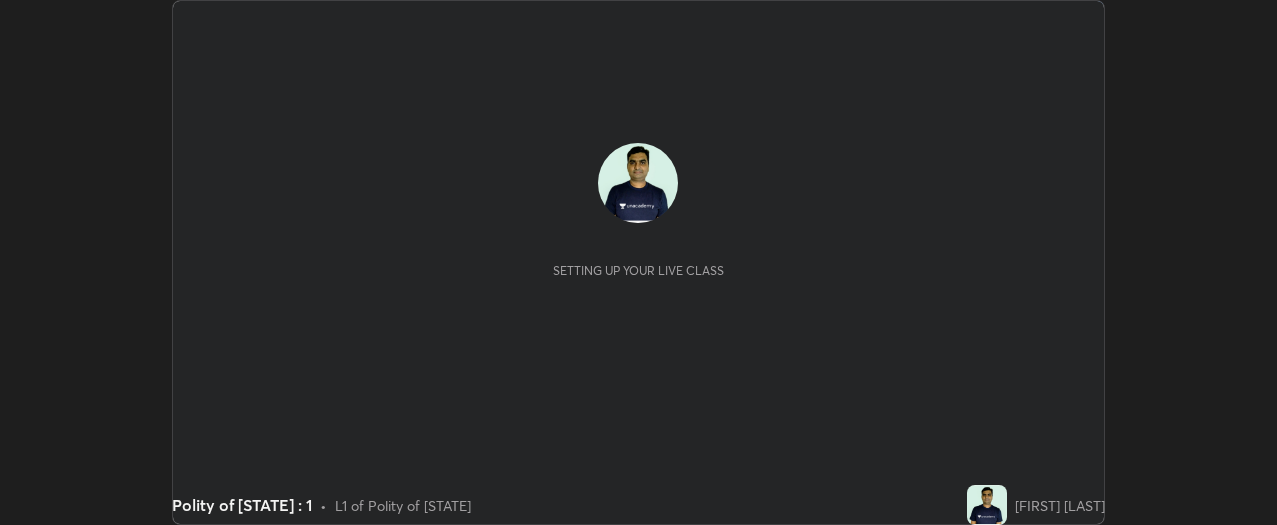 scroll, scrollTop: 0, scrollLeft: 0, axis: both 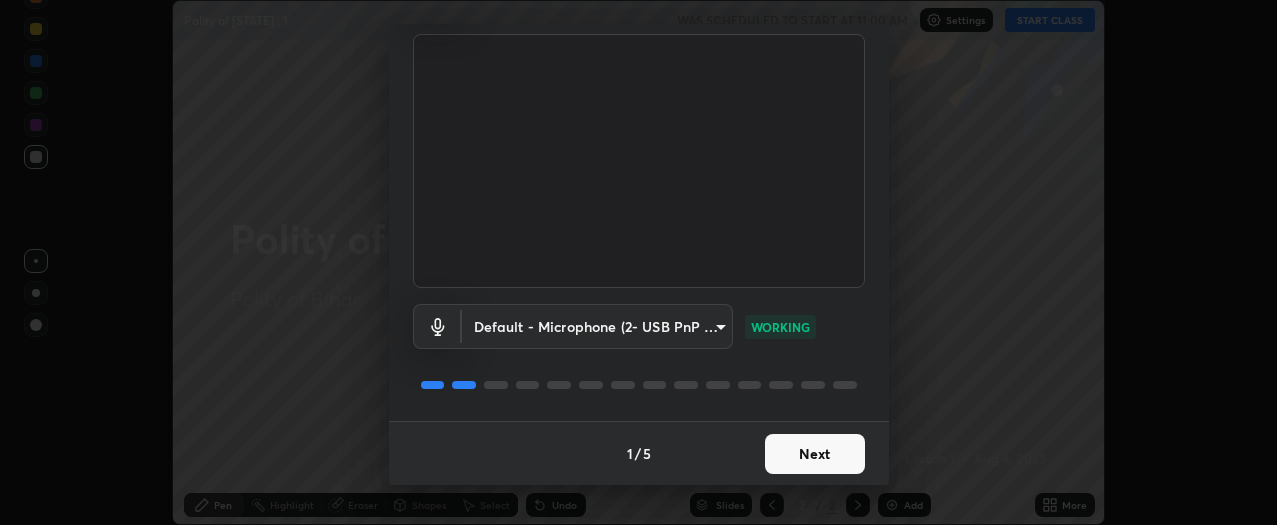 click on "Next" at bounding box center [815, 454] 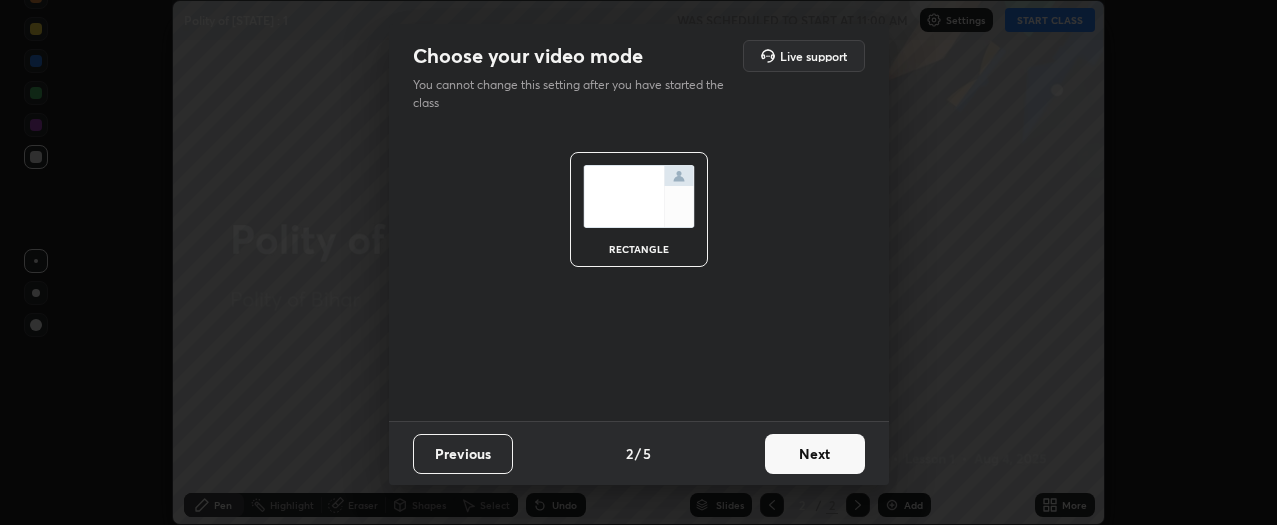 click on "Next" at bounding box center (815, 454) 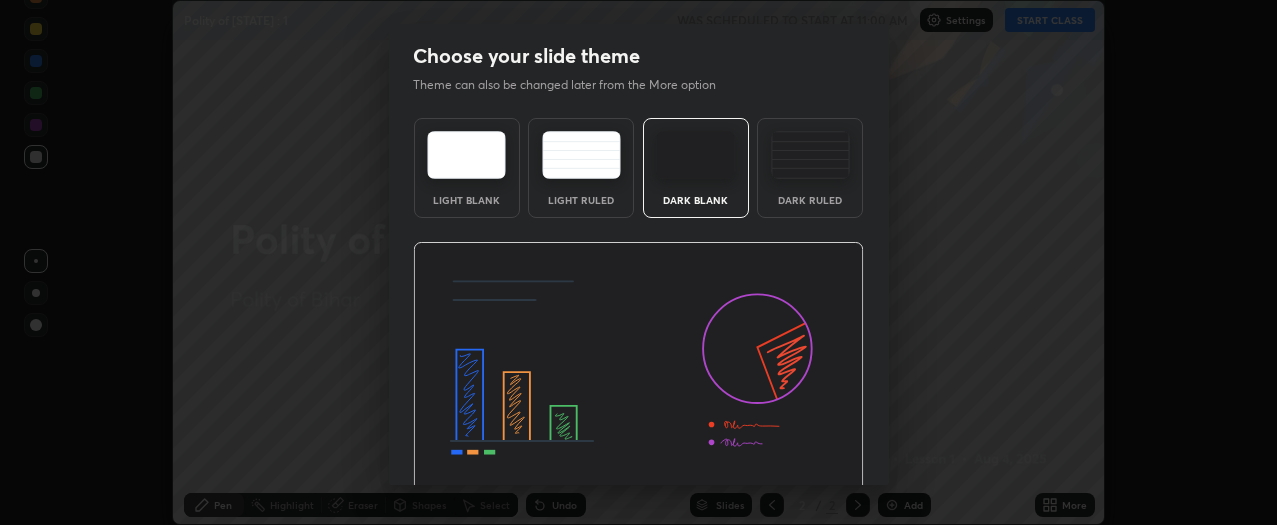 scroll, scrollTop: 75, scrollLeft: 0, axis: vertical 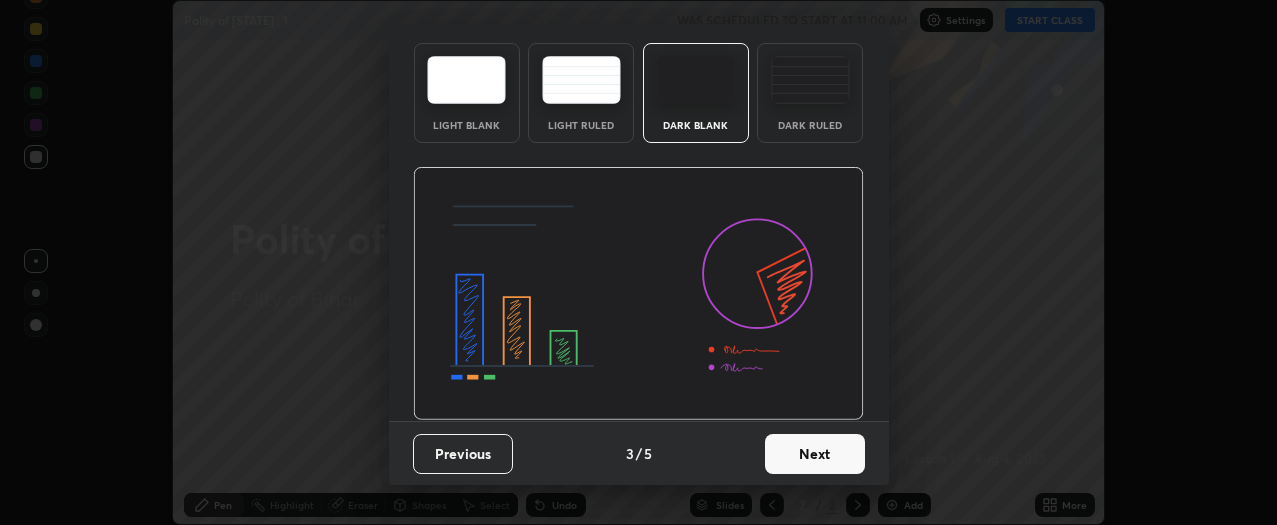 click on "Next" at bounding box center (815, 454) 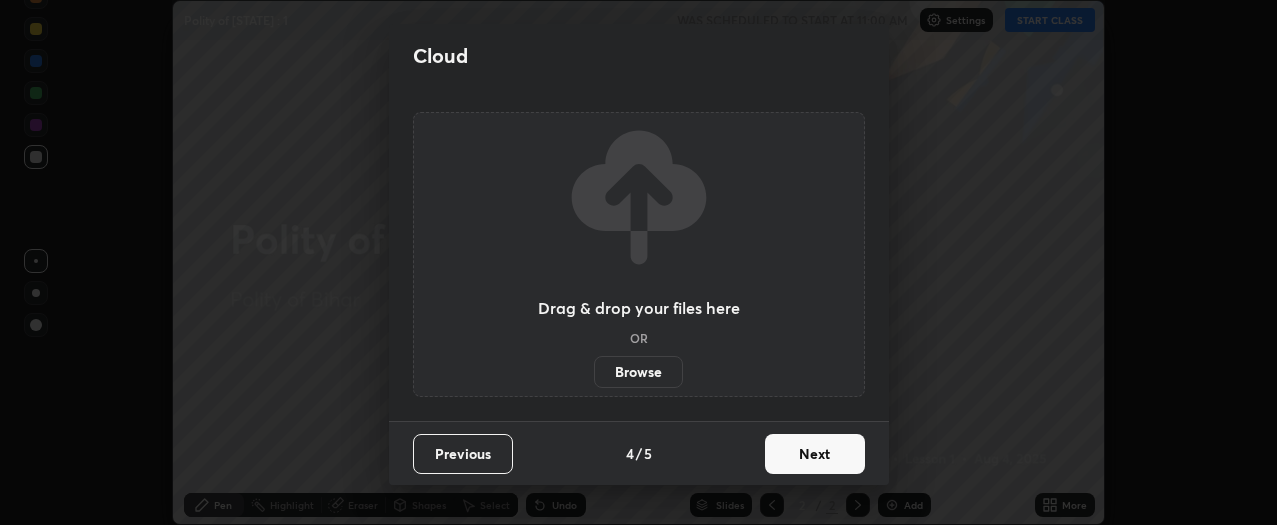 scroll, scrollTop: 0, scrollLeft: 0, axis: both 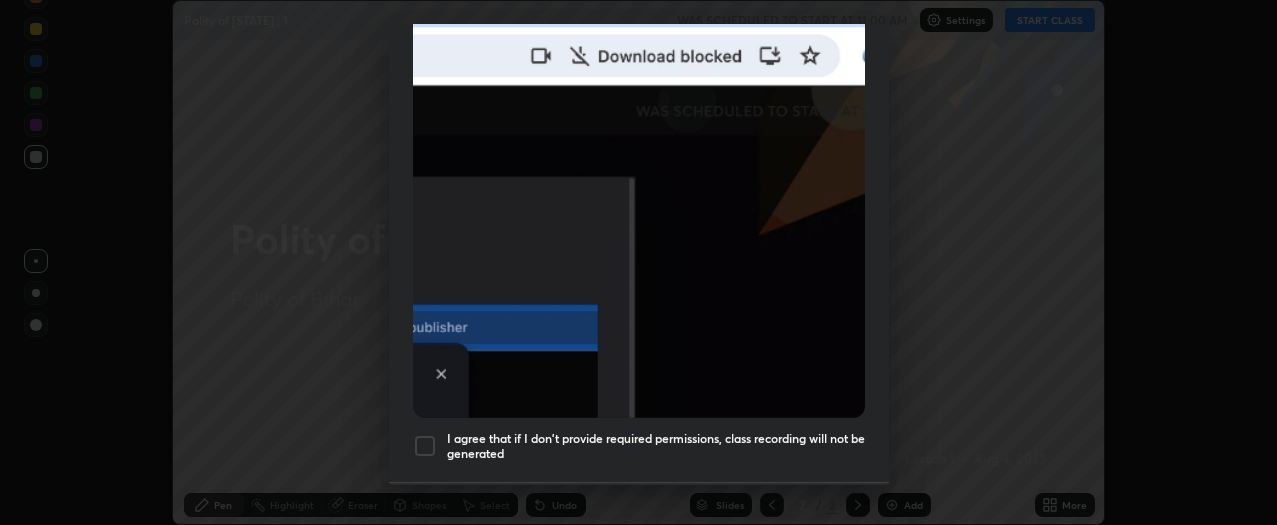 click at bounding box center [425, 446] 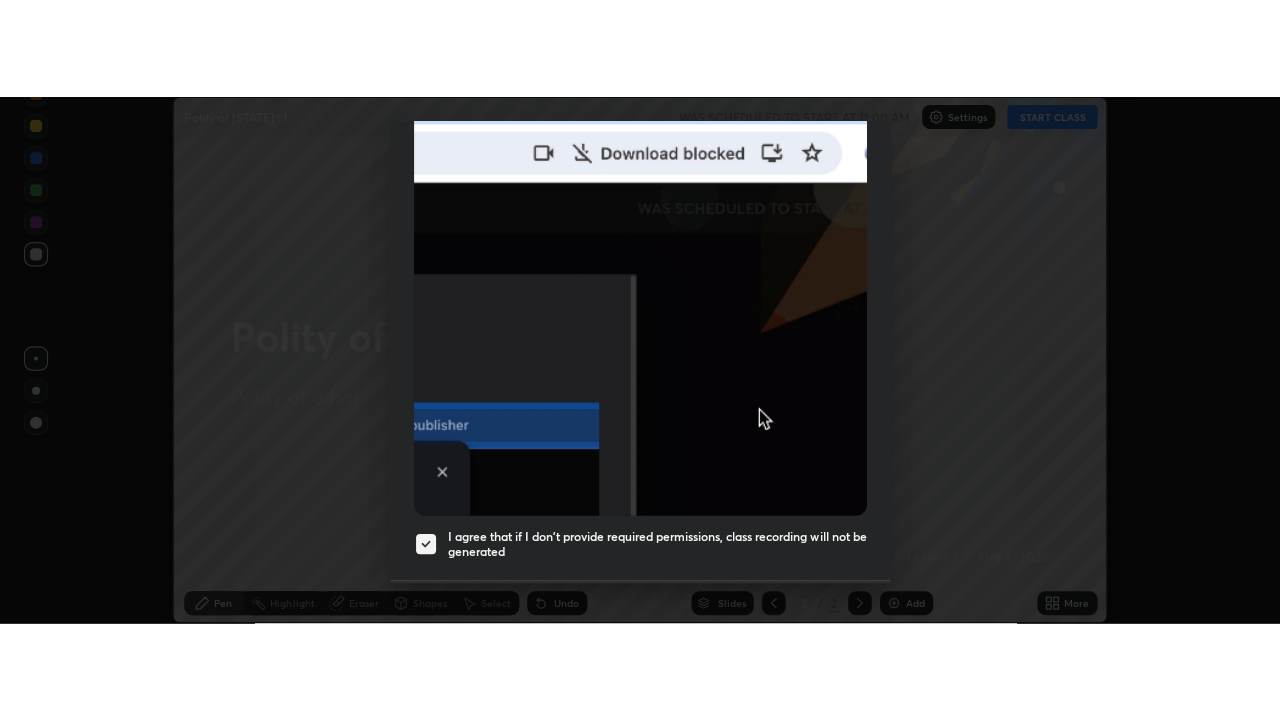 scroll, scrollTop: 539, scrollLeft: 0, axis: vertical 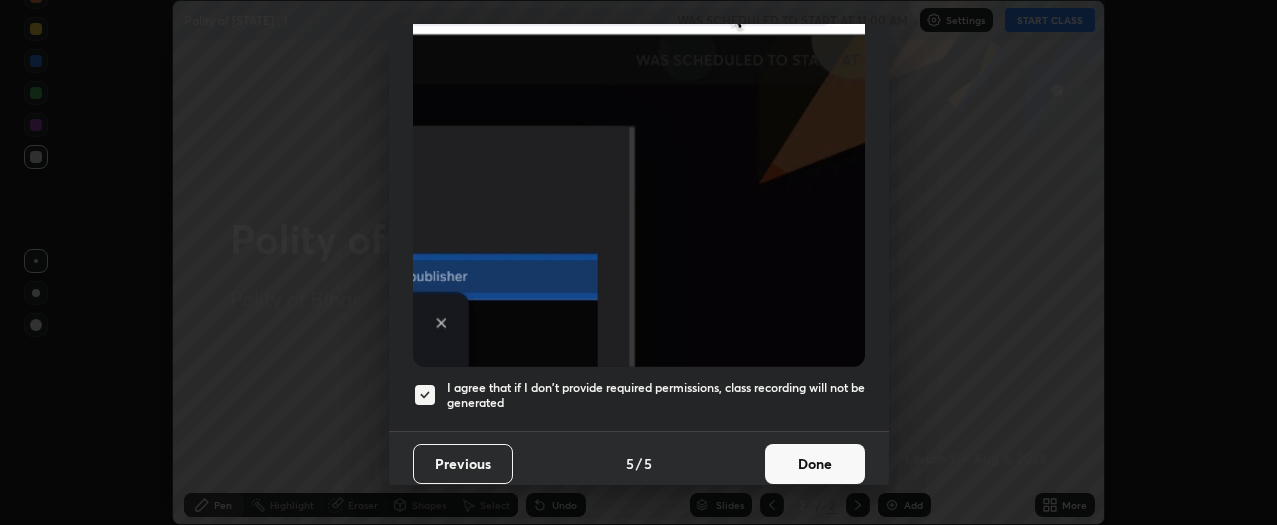 click on "Done" at bounding box center [815, 464] 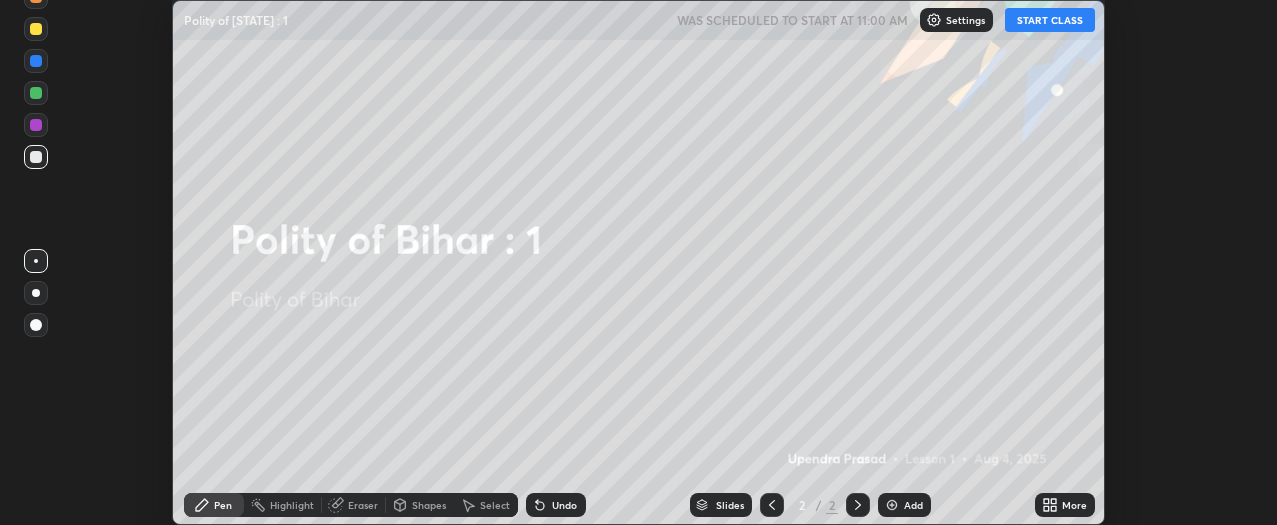 click on "START CLASS" at bounding box center [1050, 20] 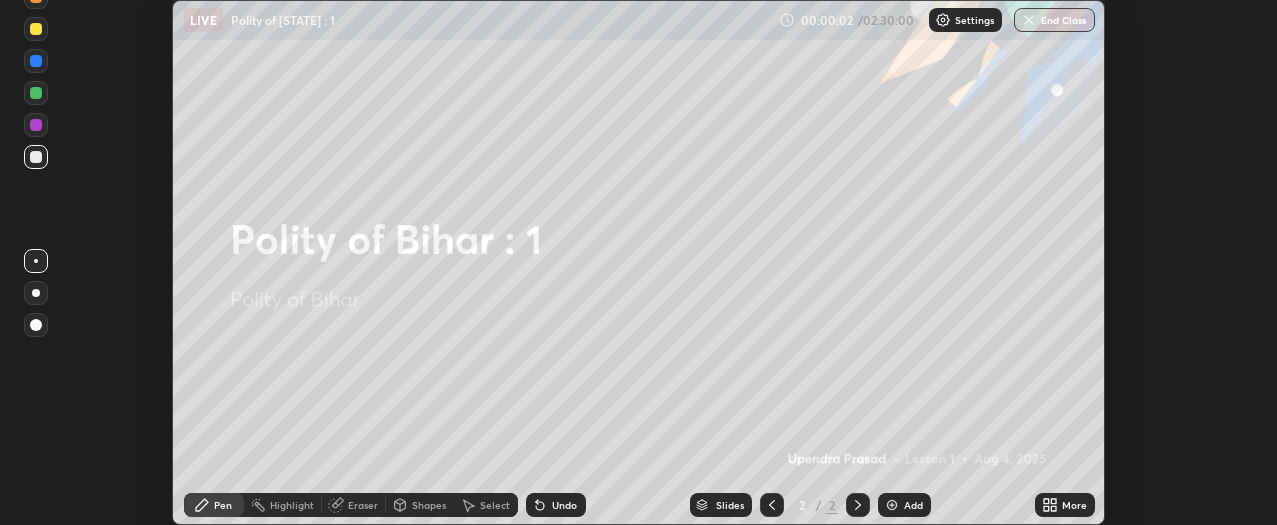 click 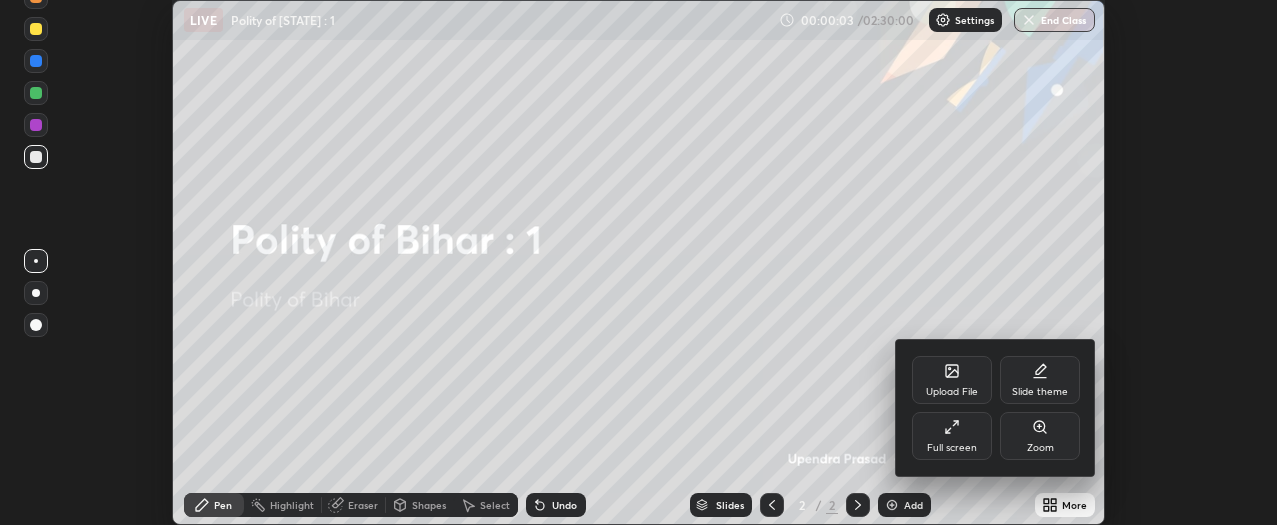 click 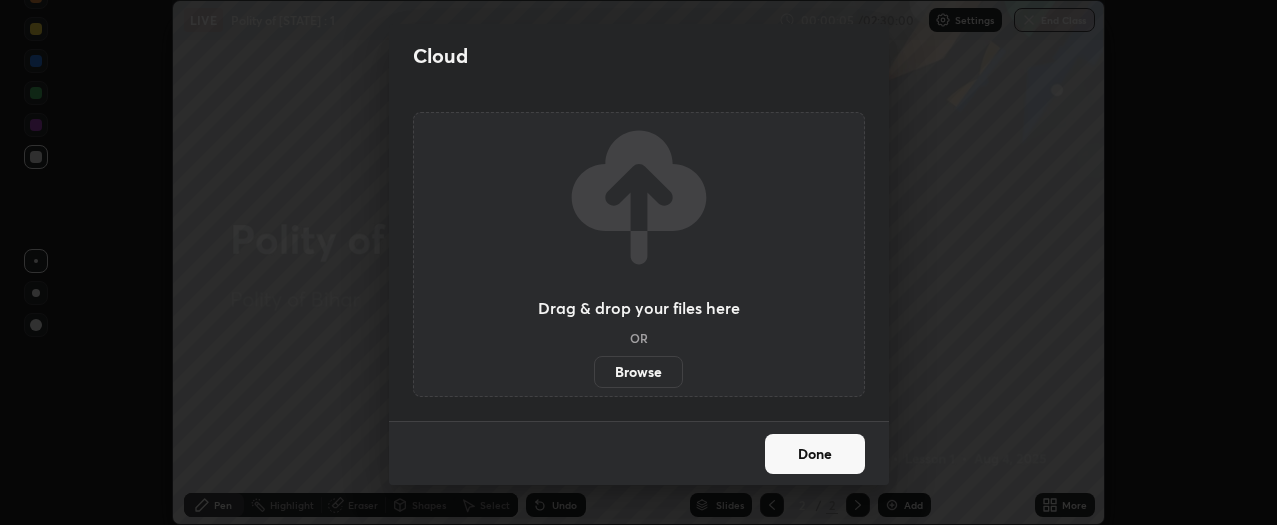 click on "Browse" at bounding box center [638, 372] 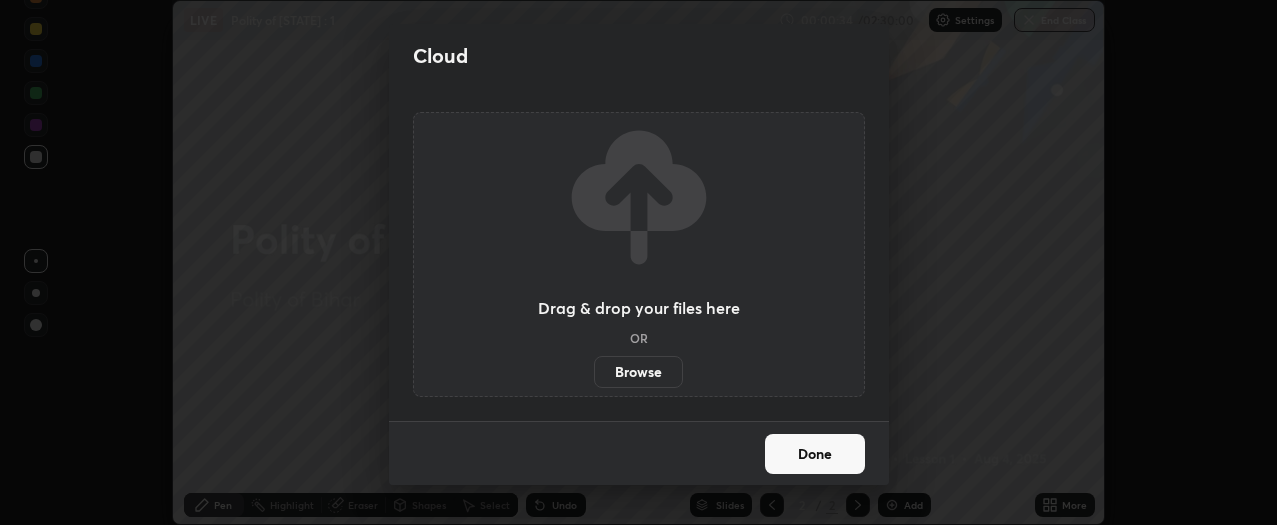 click on "Browse" at bounding box center (638, 372) 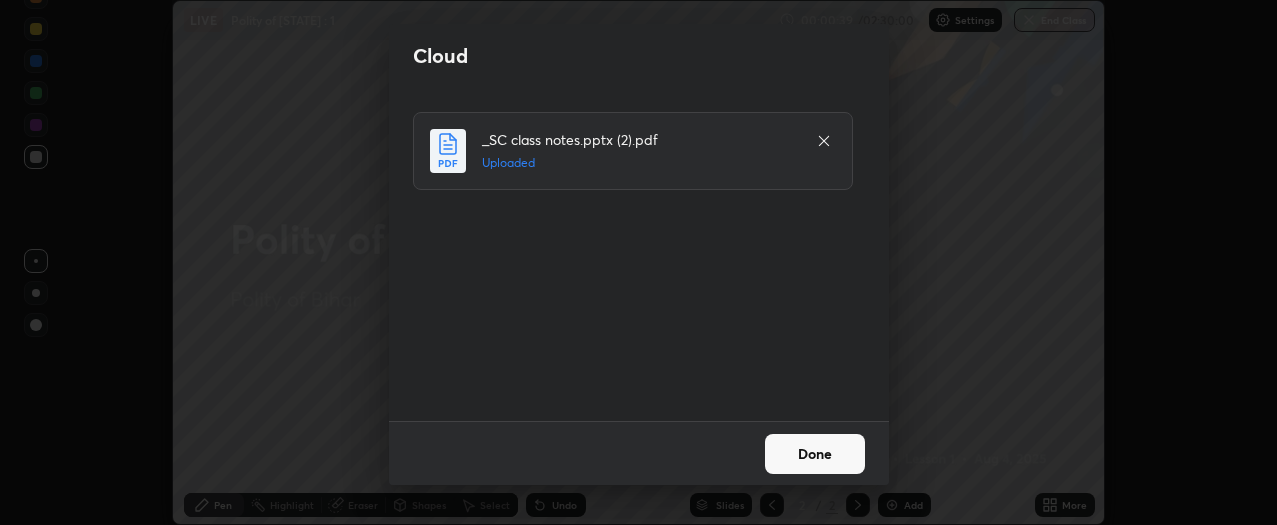 click on "Done" at bounding box center [815, 454] 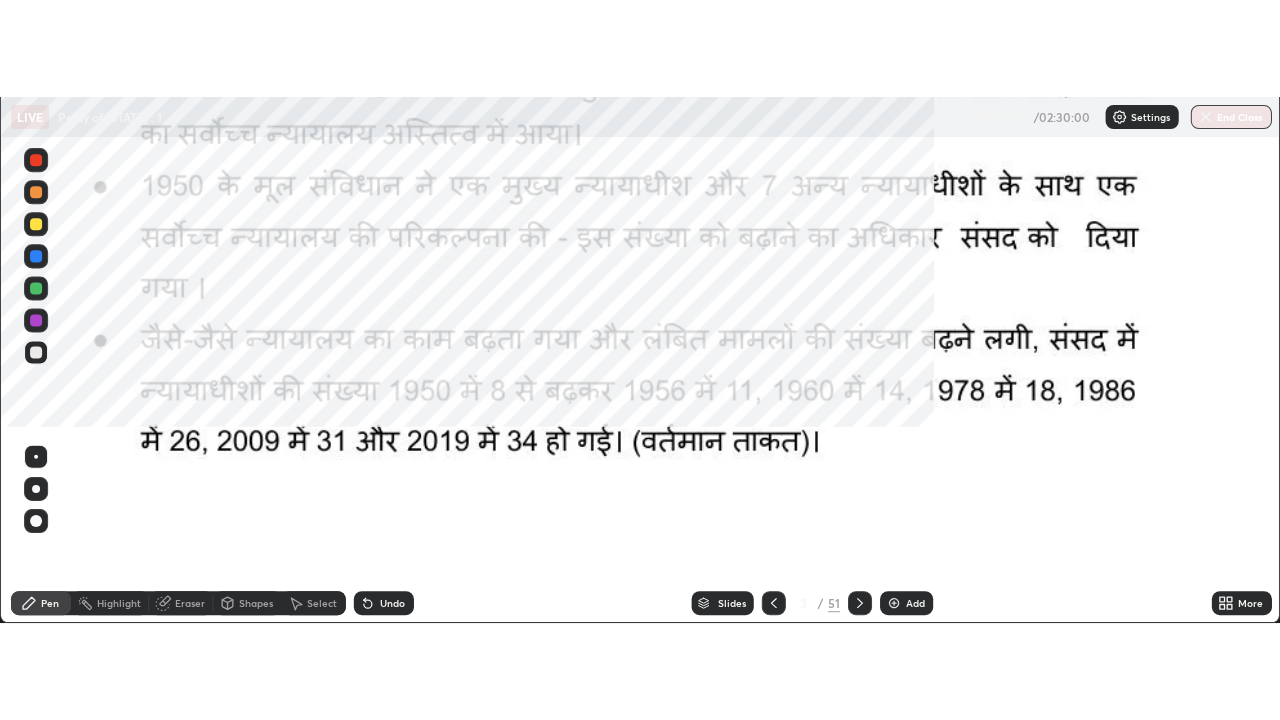 scroll, scrollTop: 99280, scrollLeft: 98720, axis: both 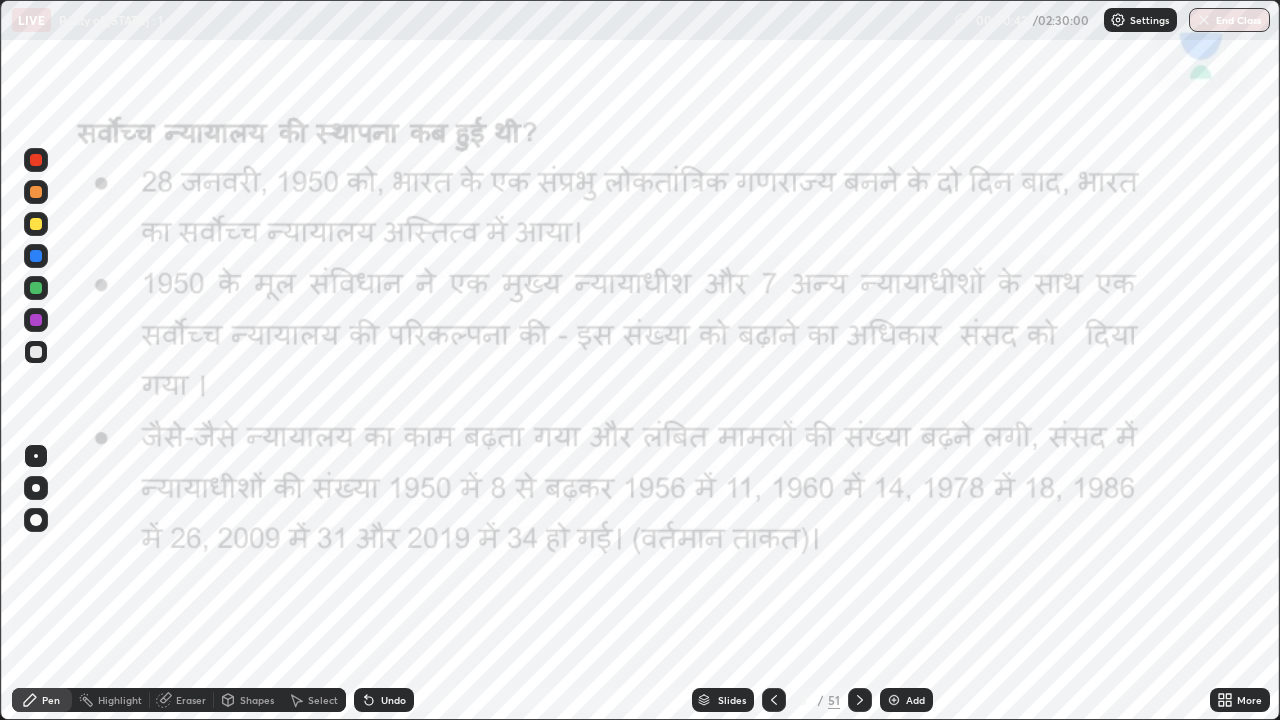 click 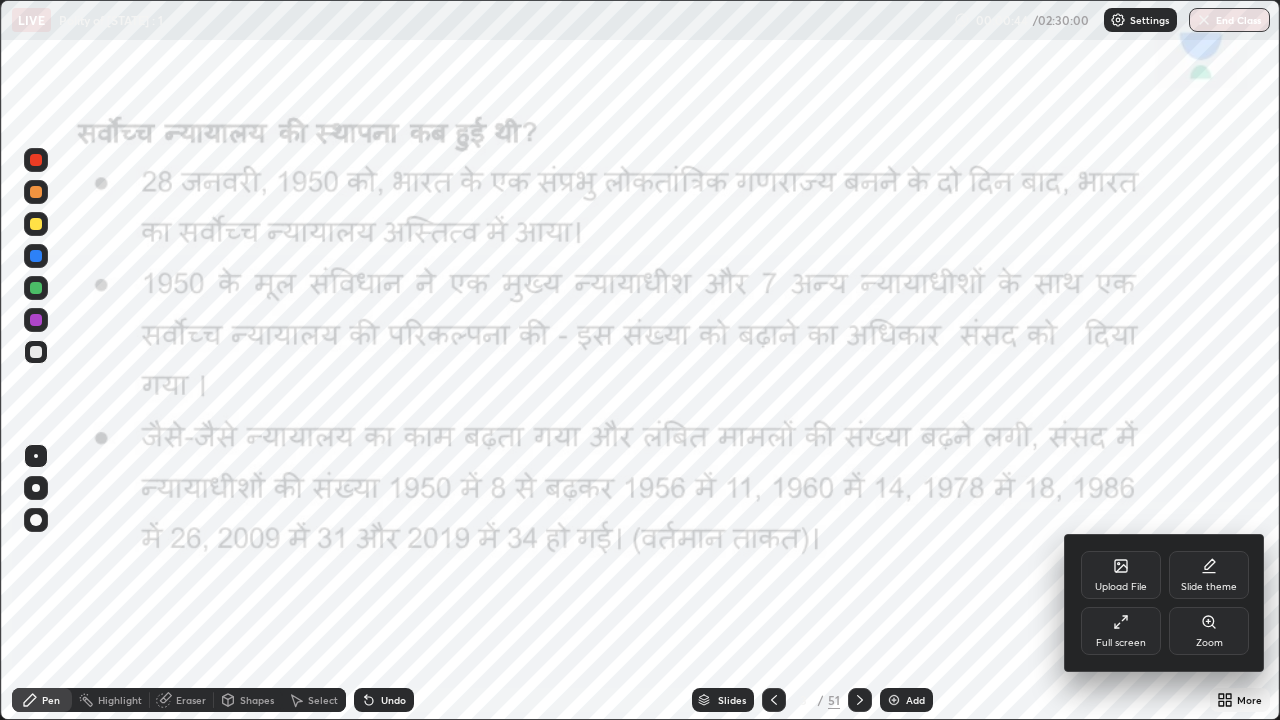 click on "Full screen" at bounding box center [1121, 643] 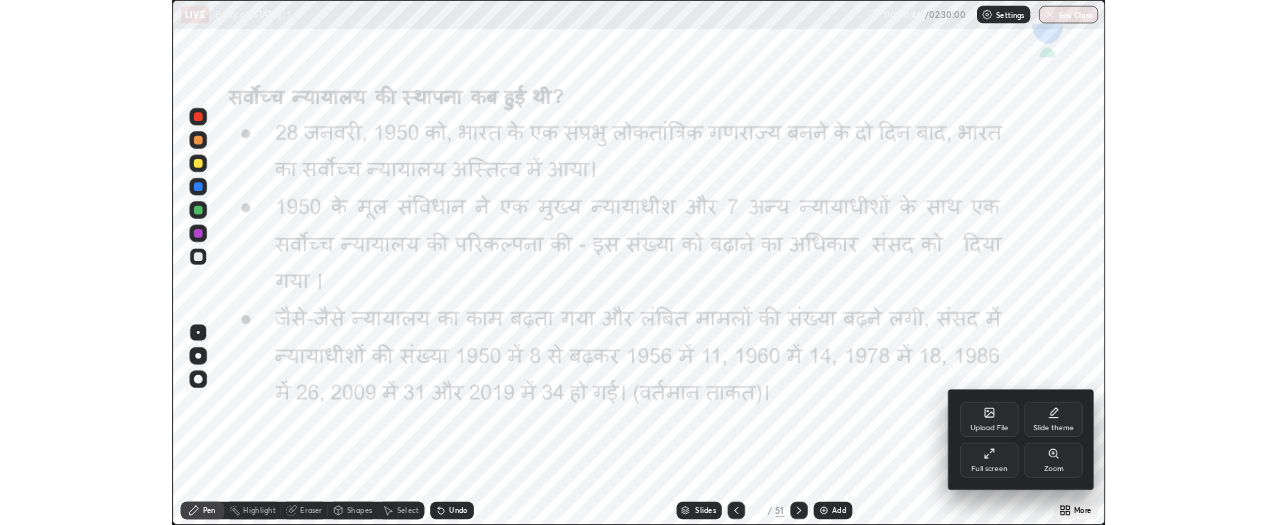 scroll, scrollTop: 525, scrollLeft: 1277, axis: both 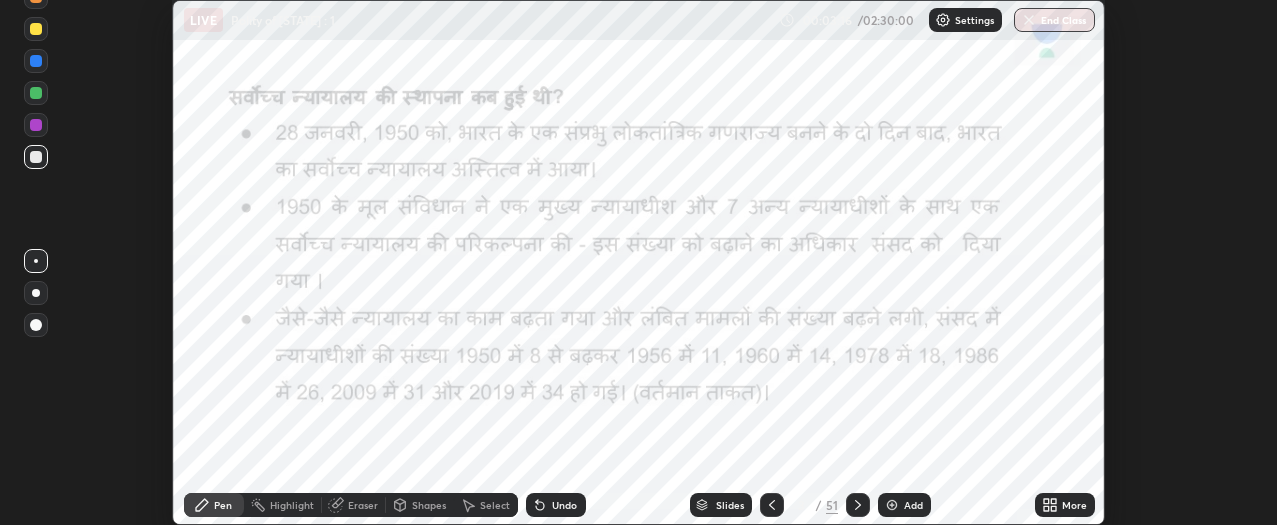 click 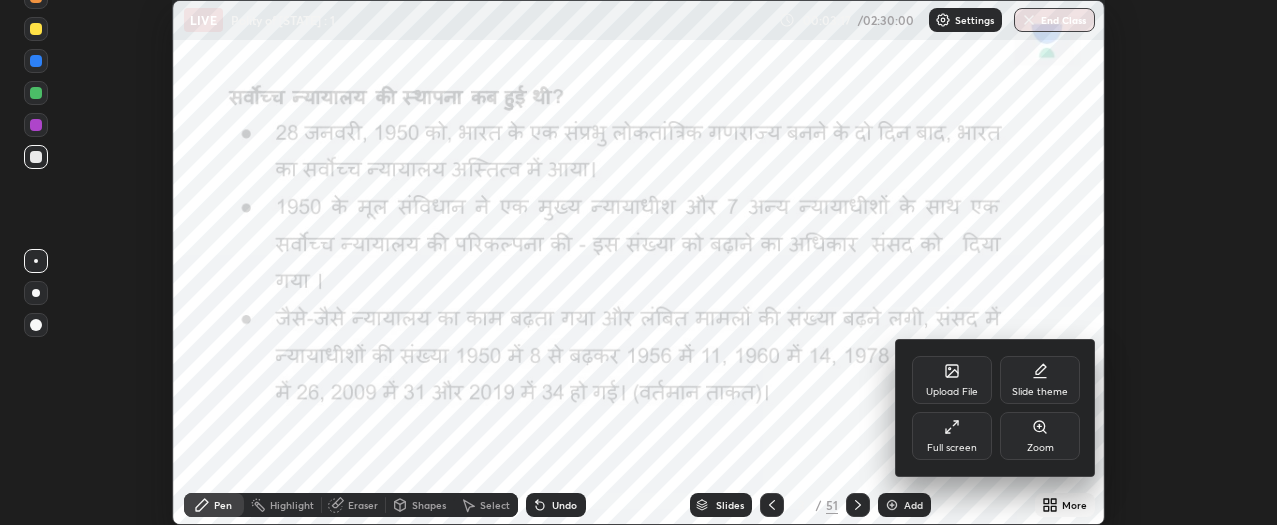 click on "Full screen" at bounding box center [952, 436] 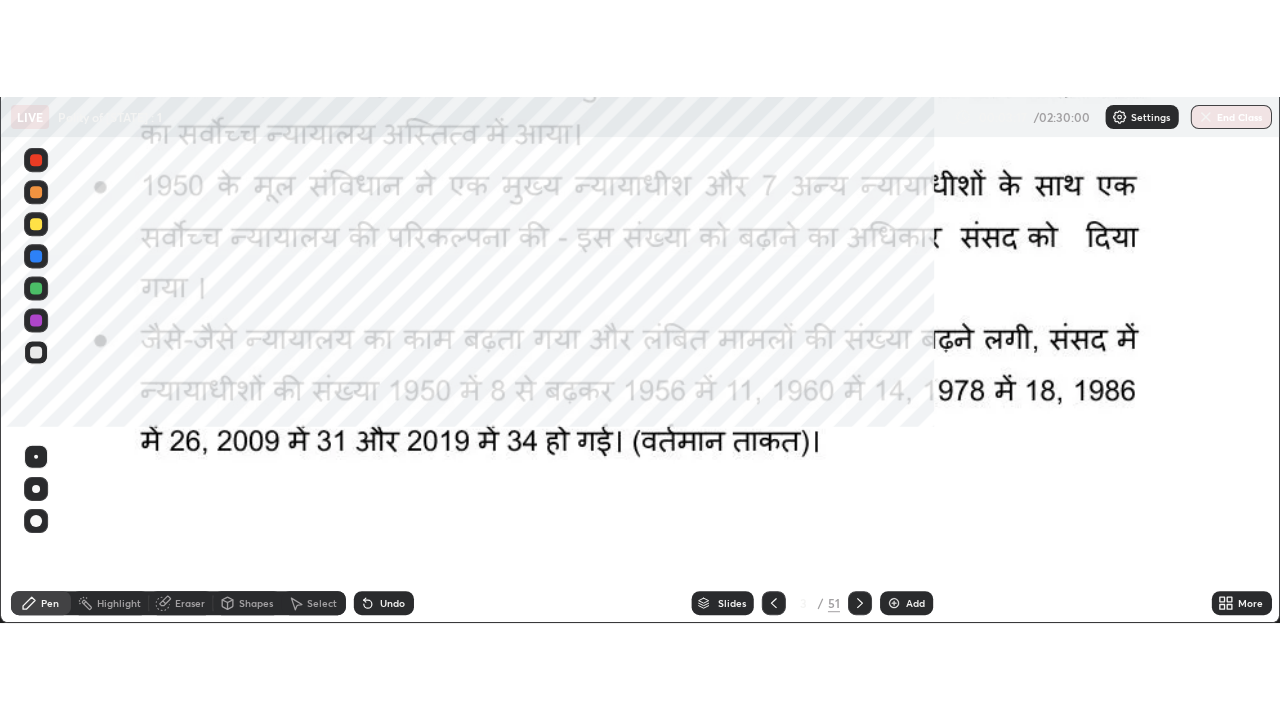 scroll, scrollTop: 99280, scrollLeft: 98720, axis: both 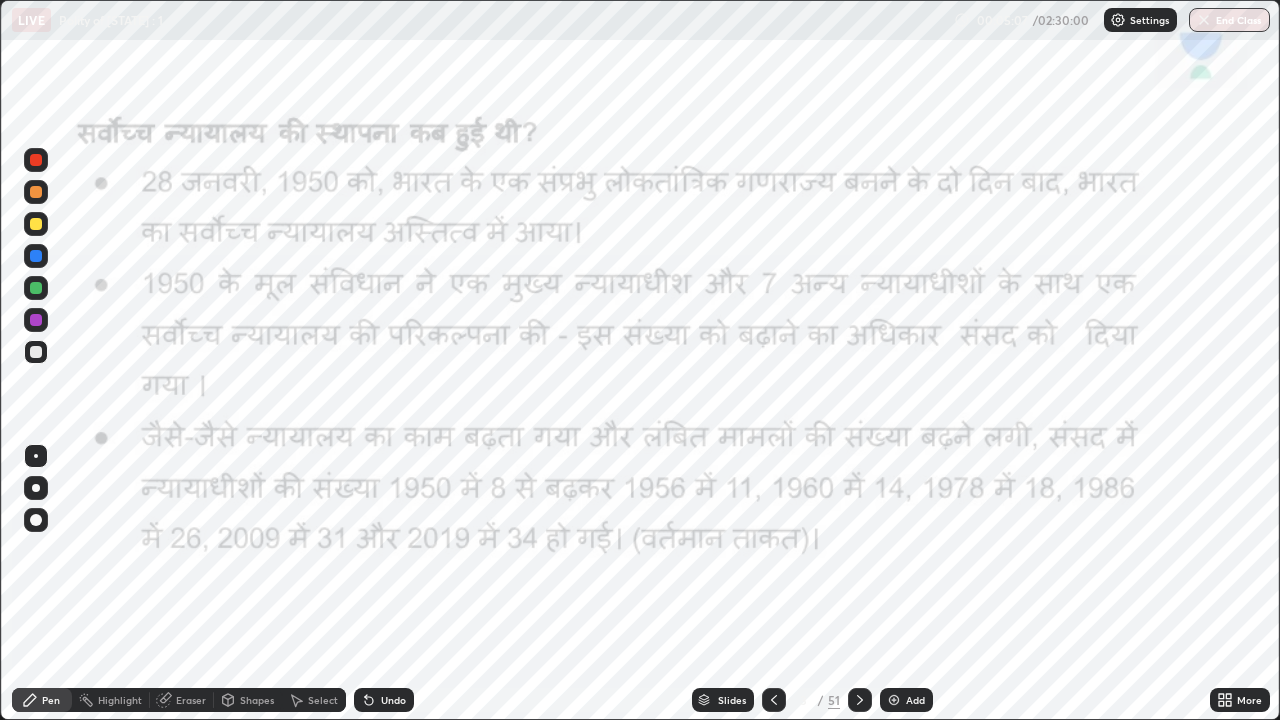 click at bounding box center [36, 160] 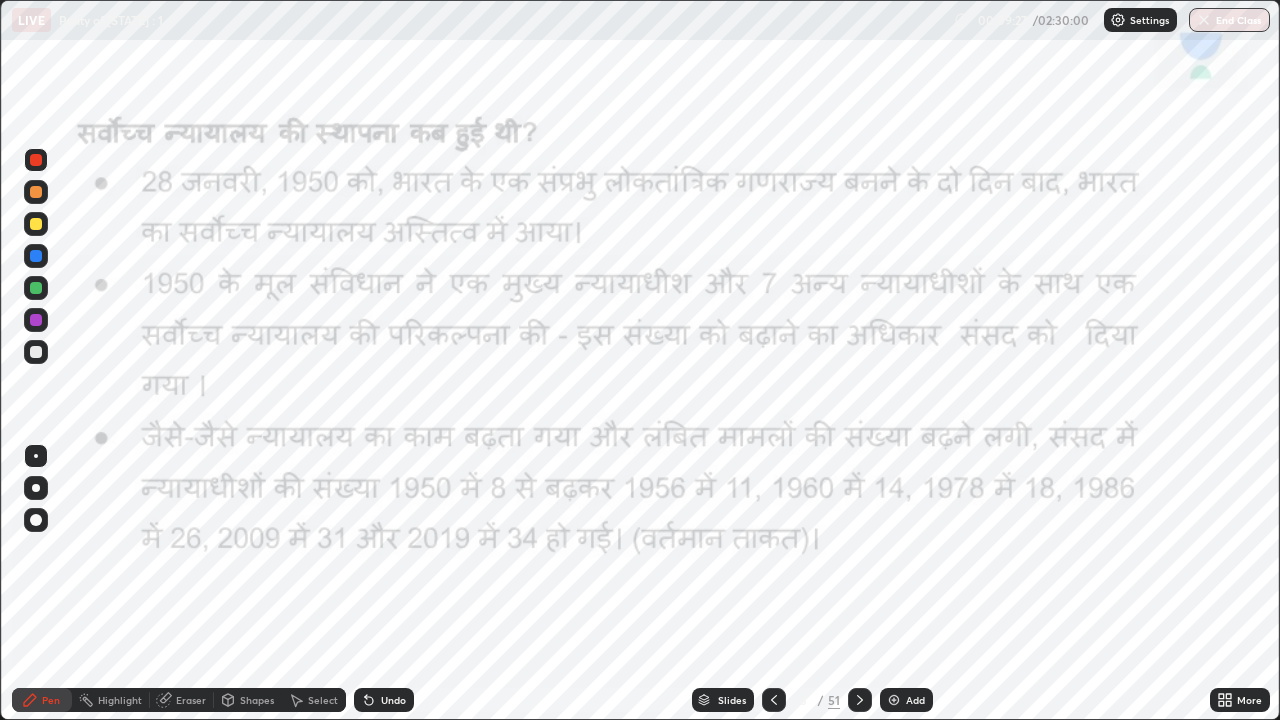 click at bounding box center [894, 700] 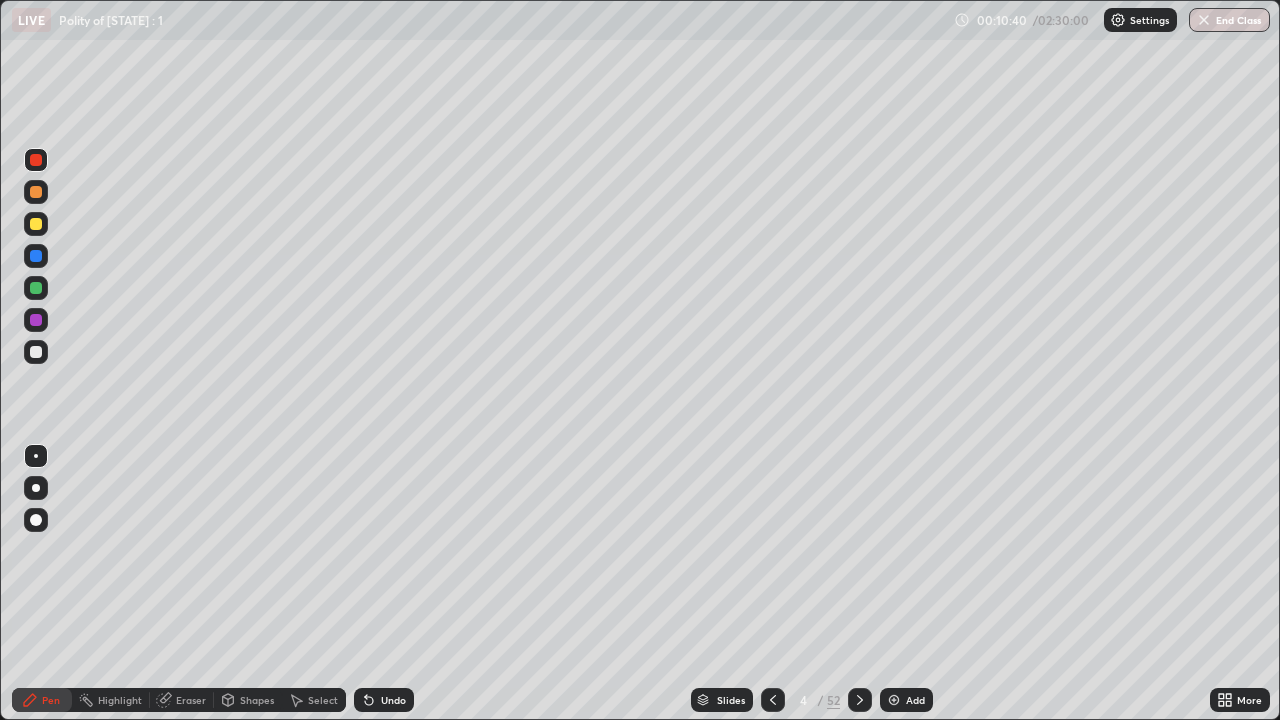 click 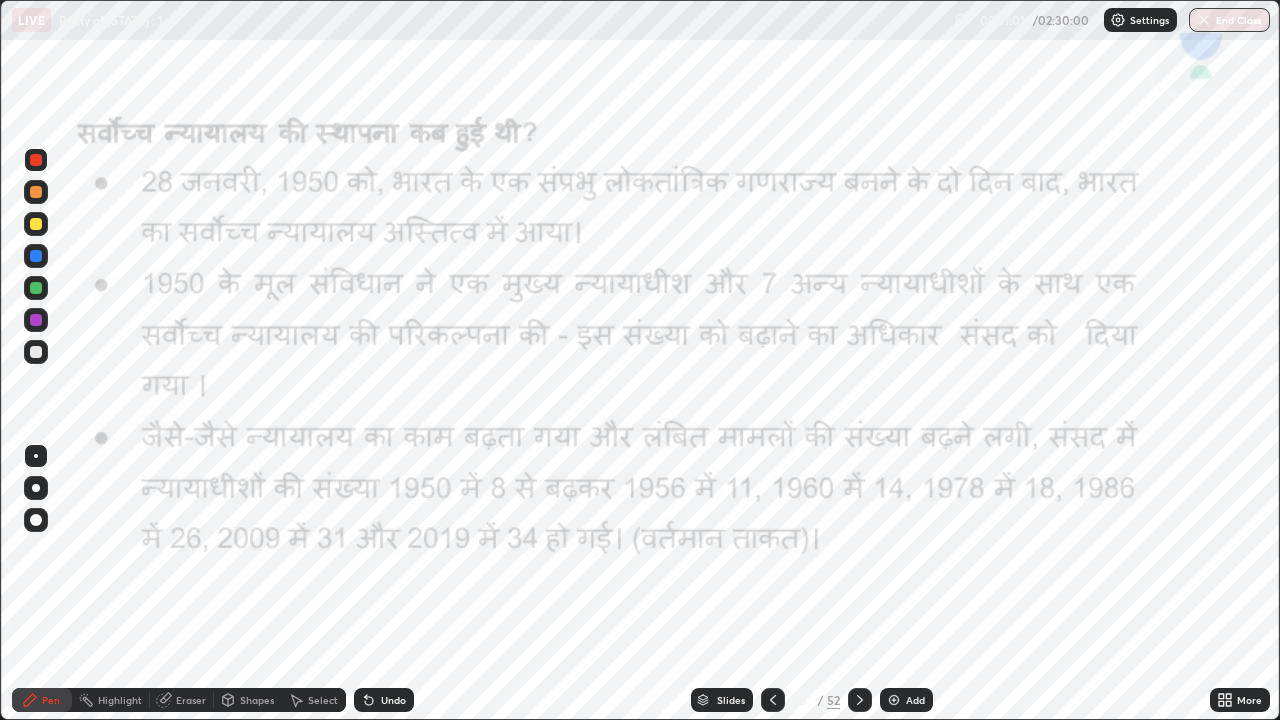 click at bounding box center (860, 700) 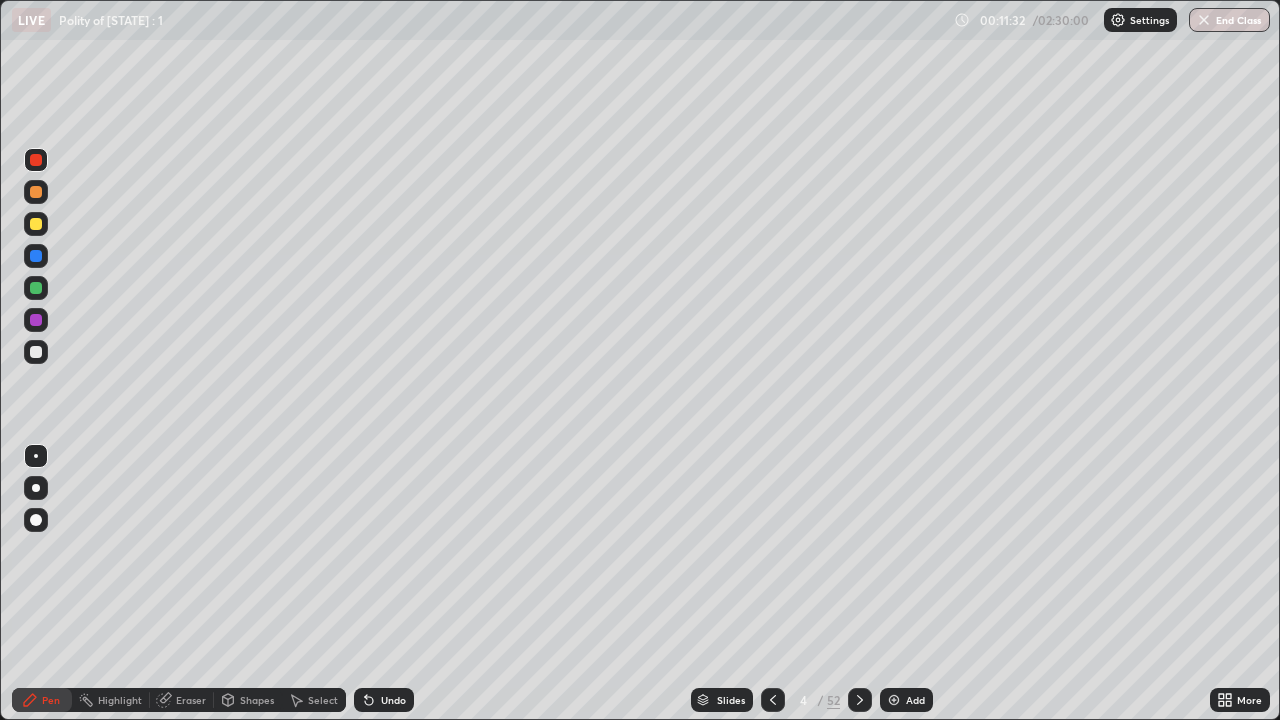 click 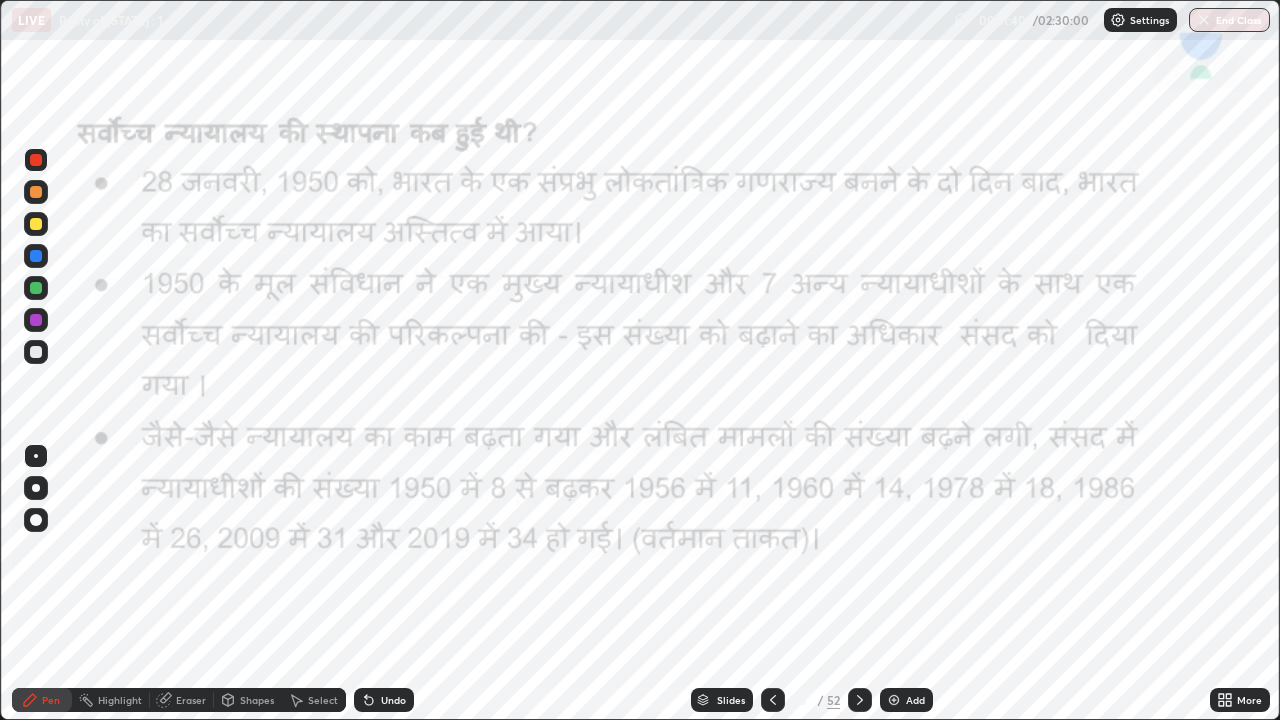 click 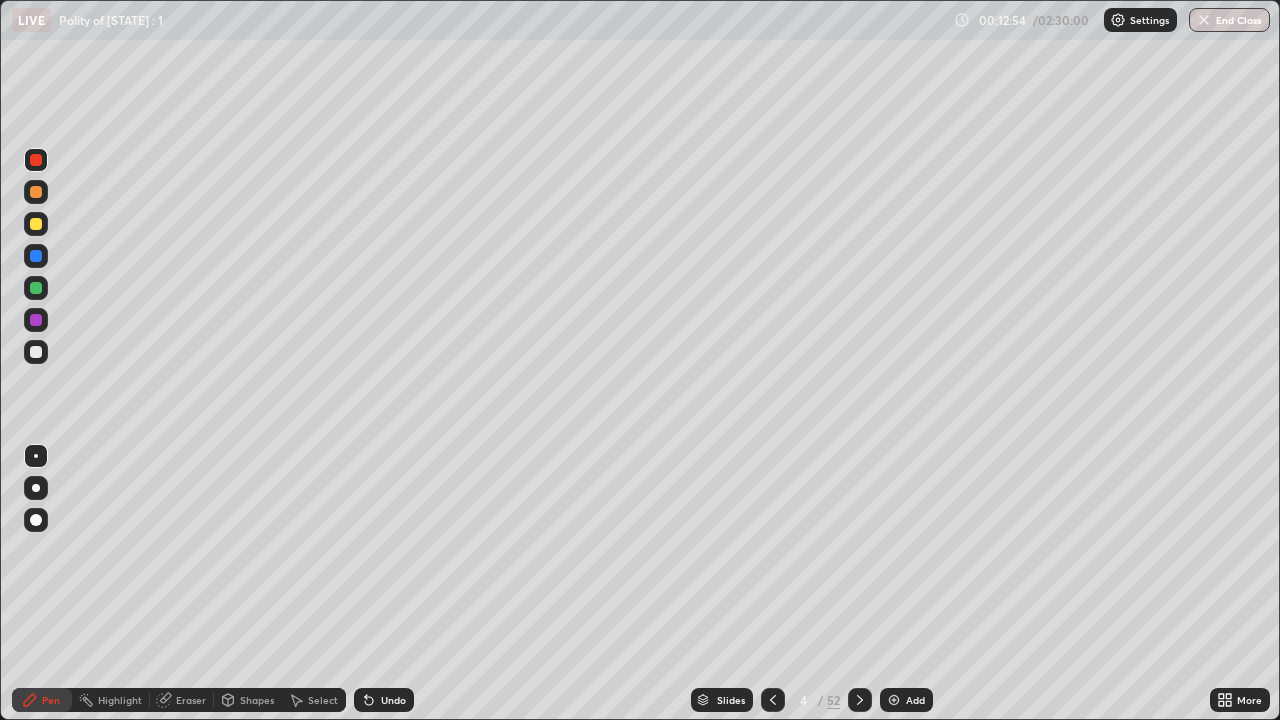 click 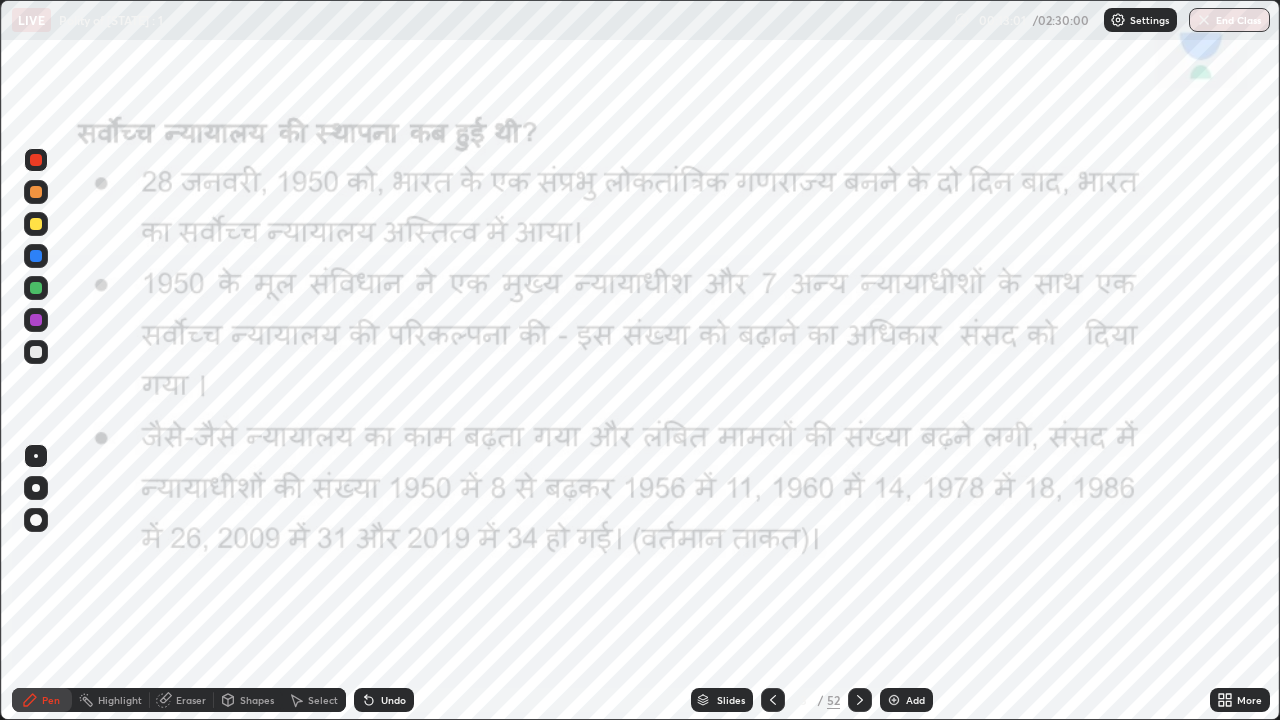 click 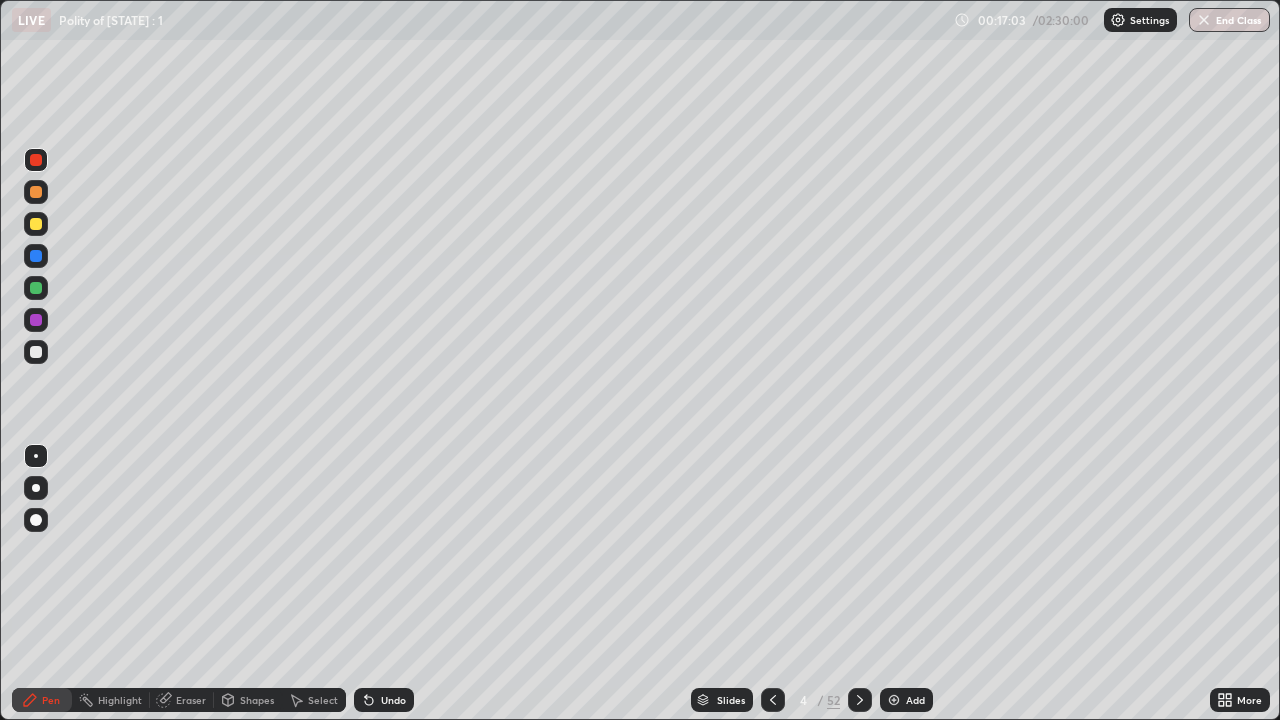 click 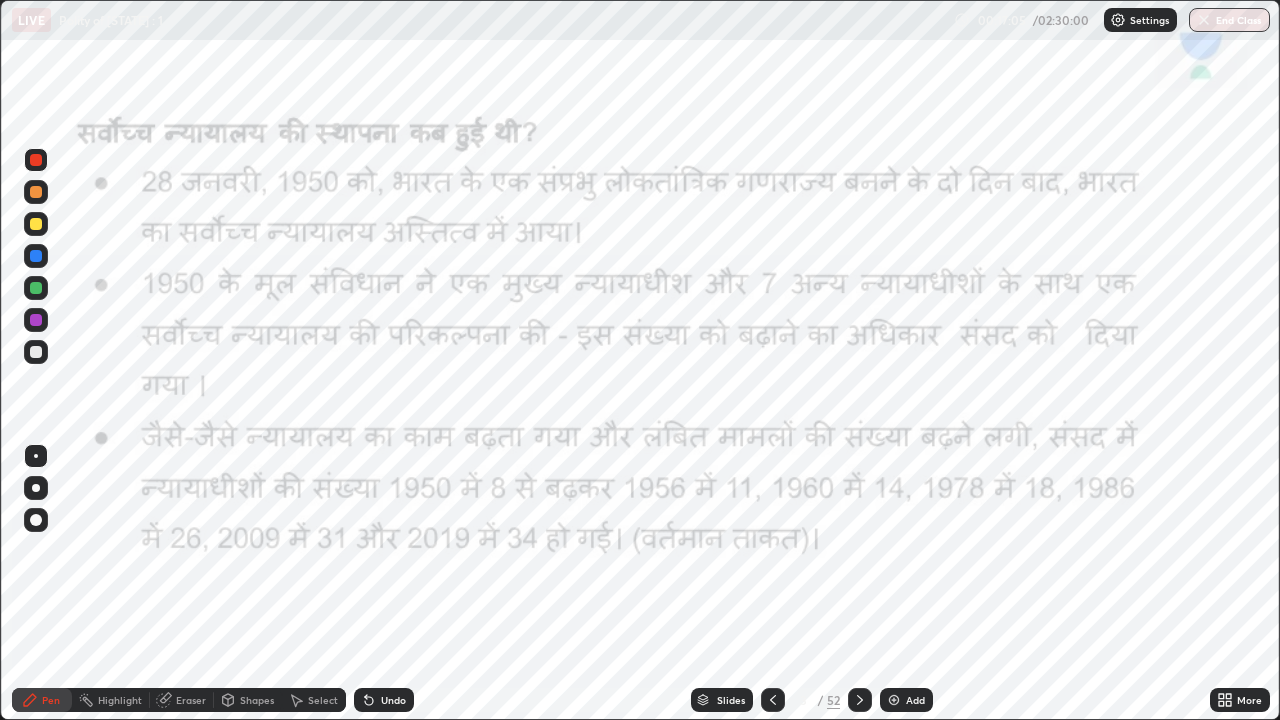 click 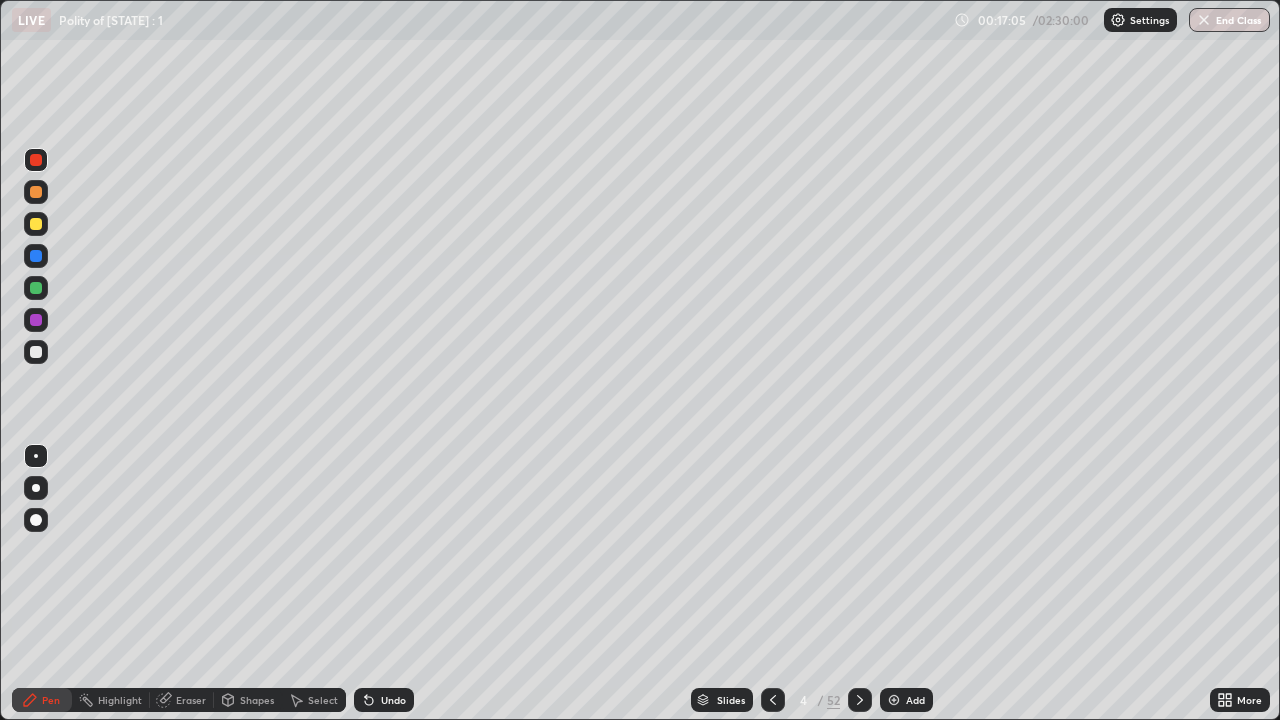 click 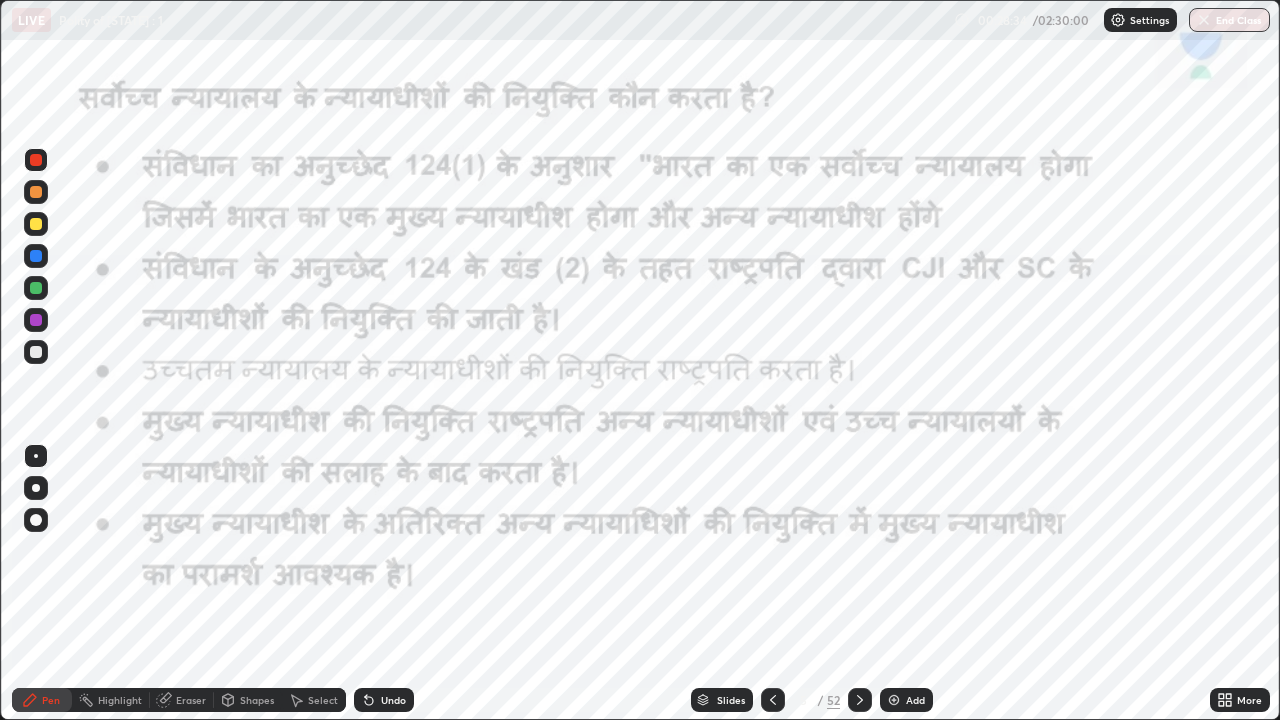 click 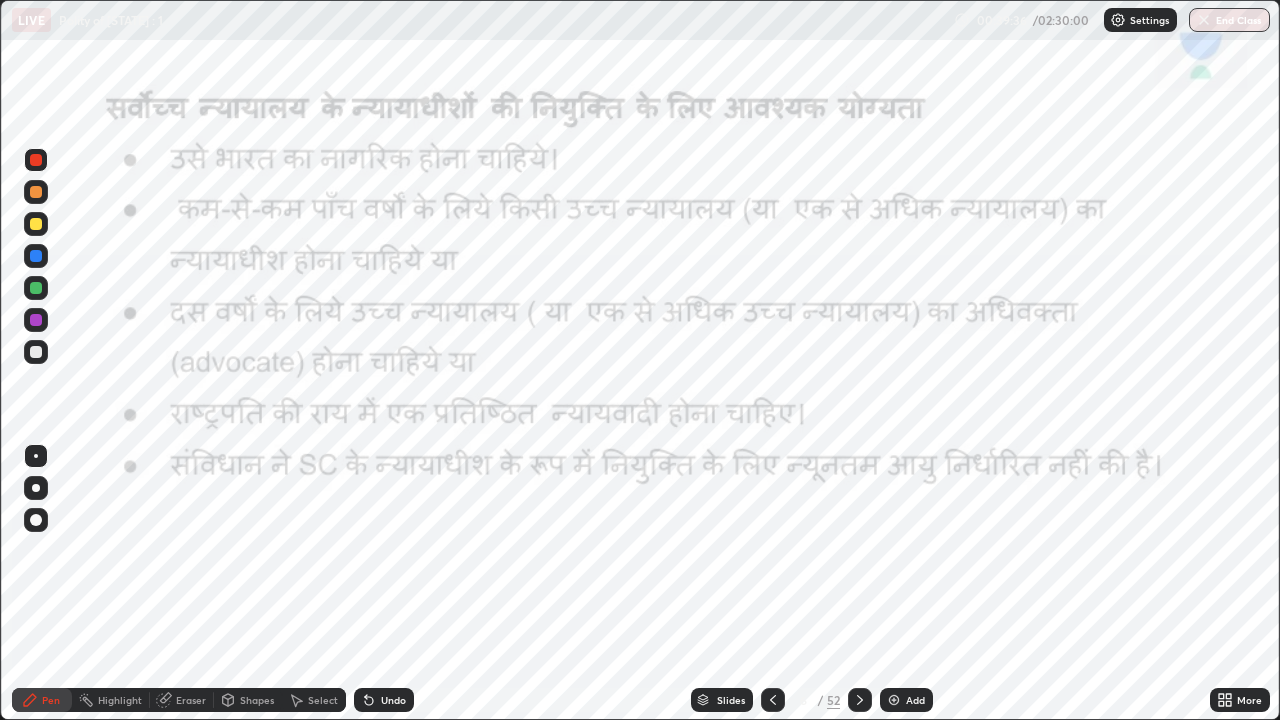 click 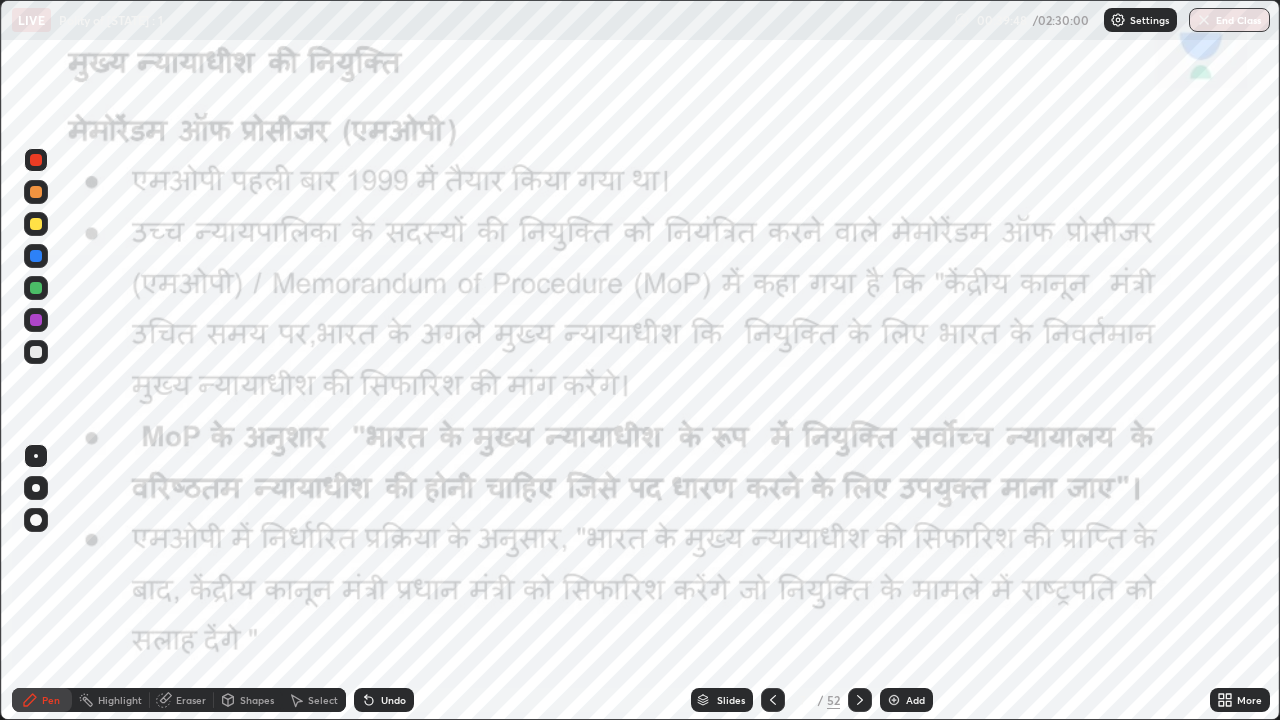 click 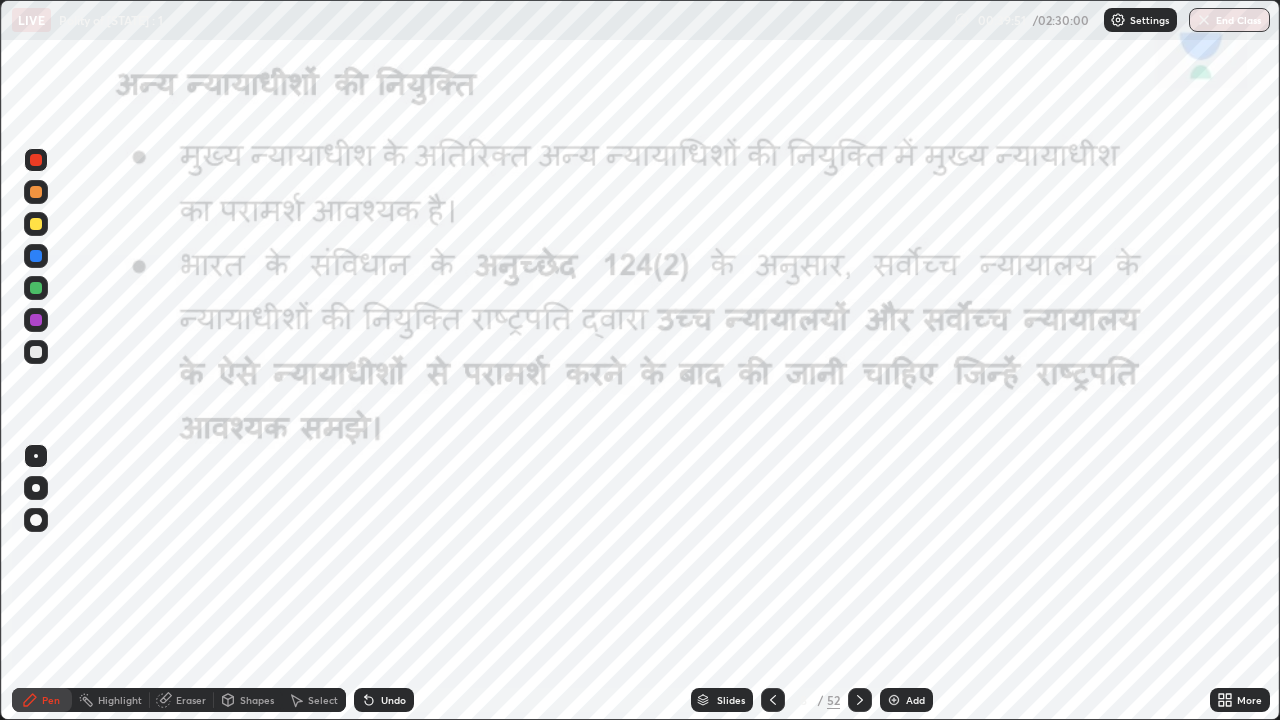 click 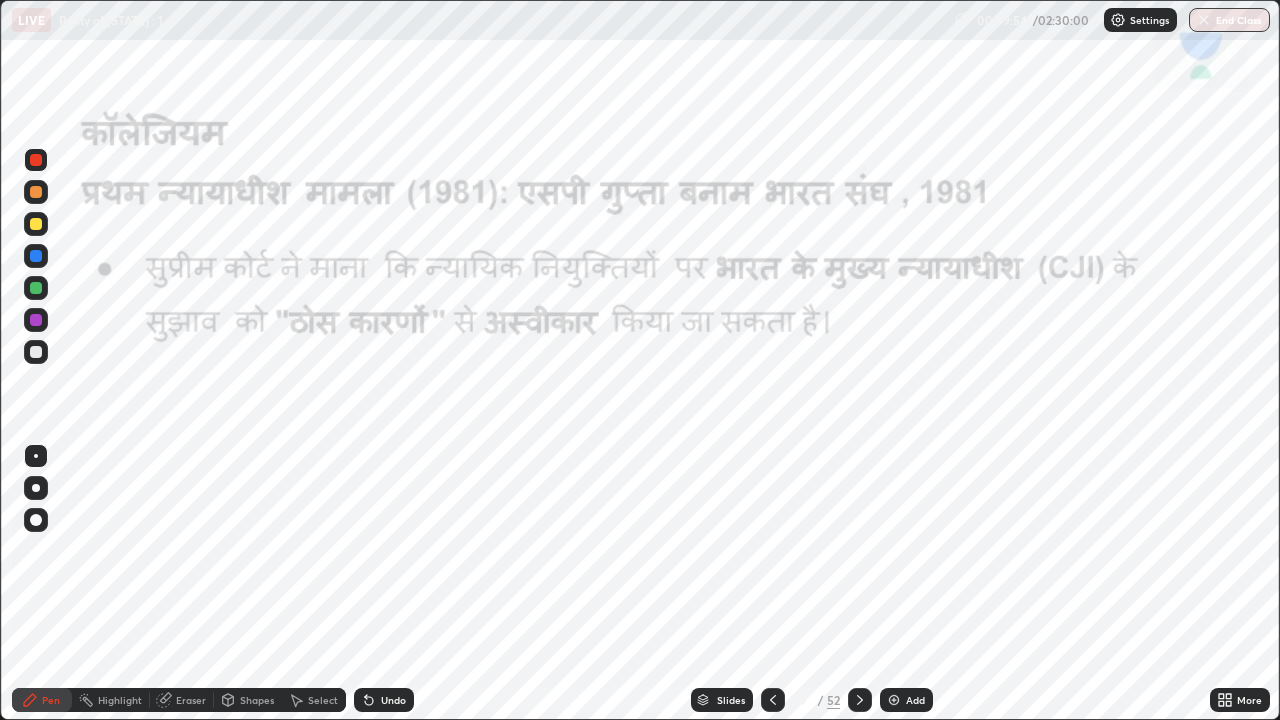 click 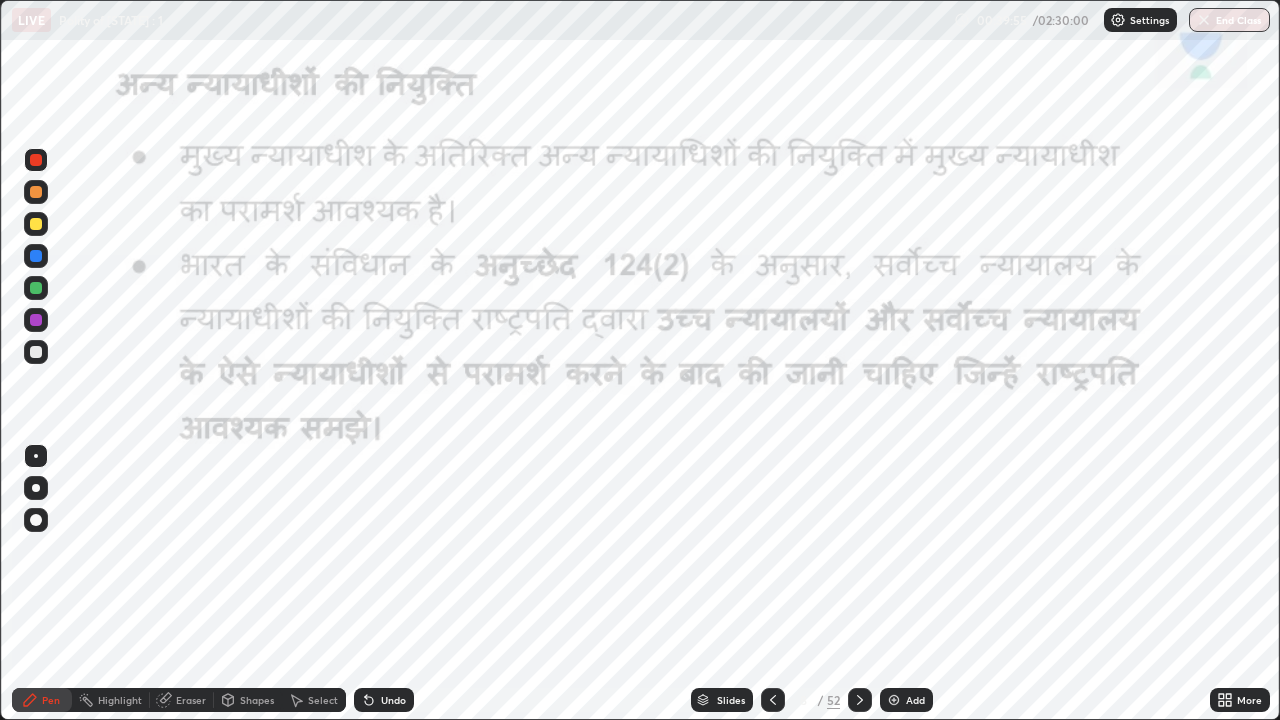 click on "Add" at bounding box center [915, 700] 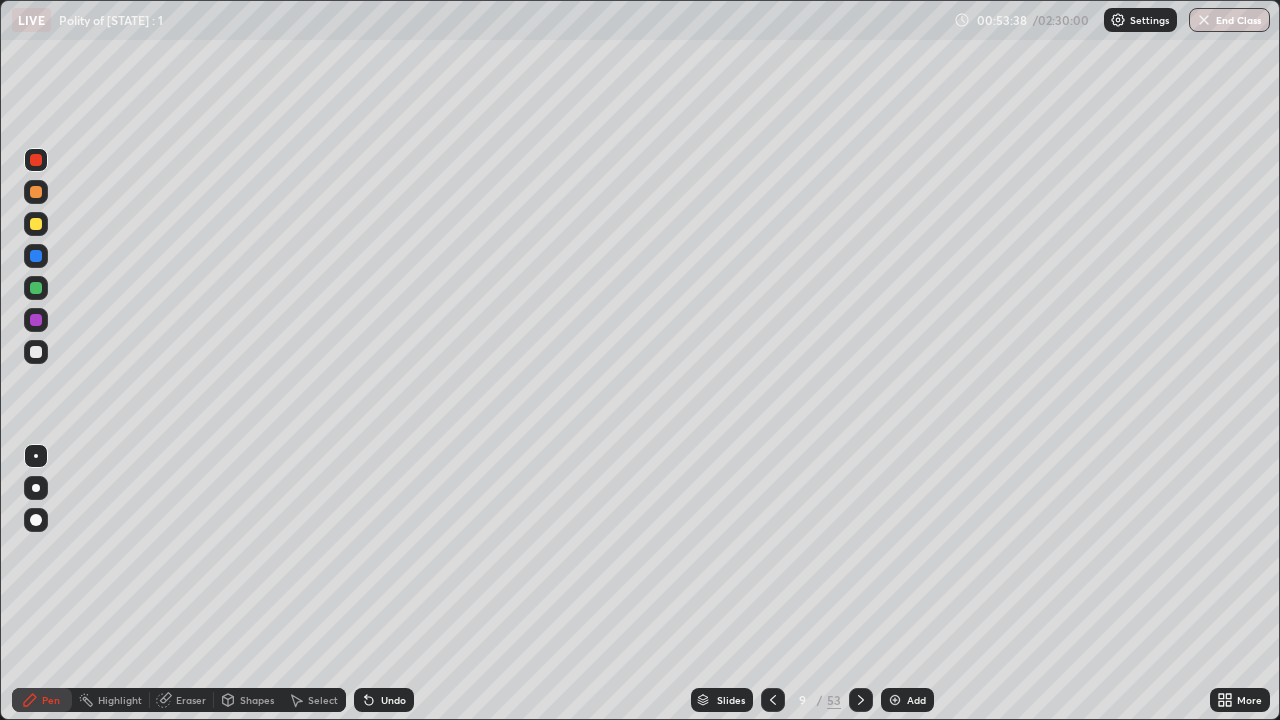 click 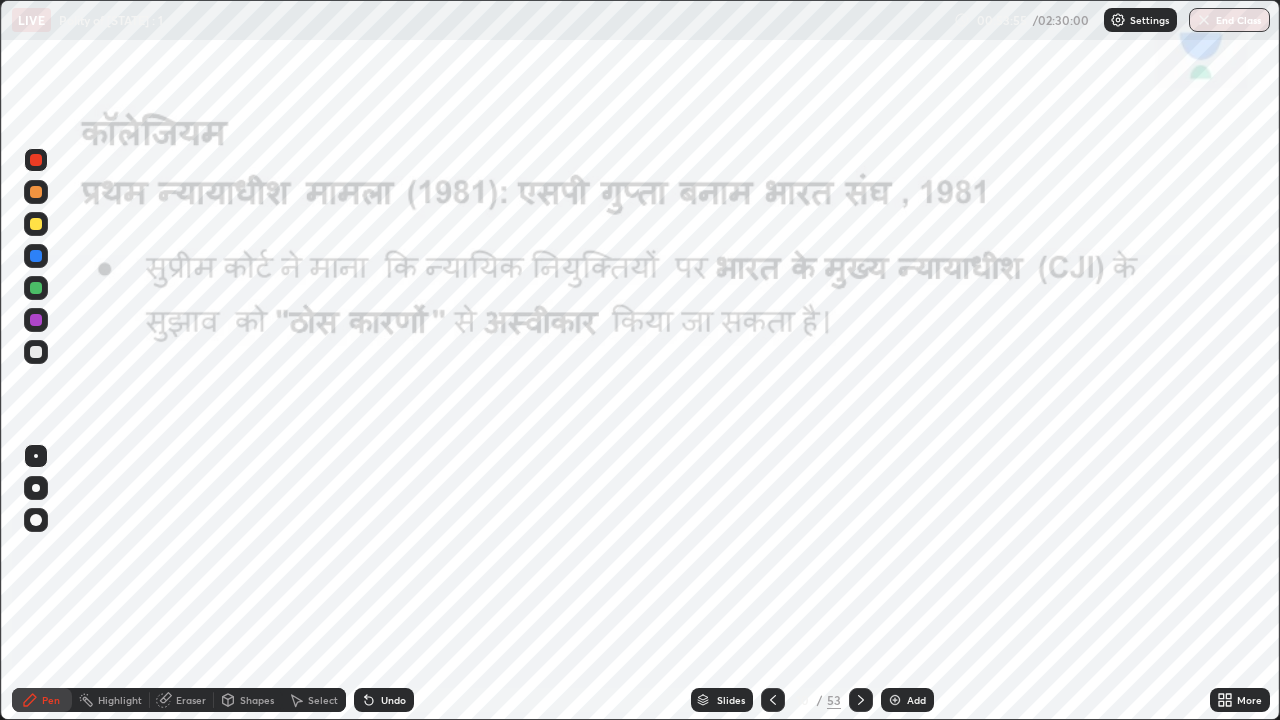click 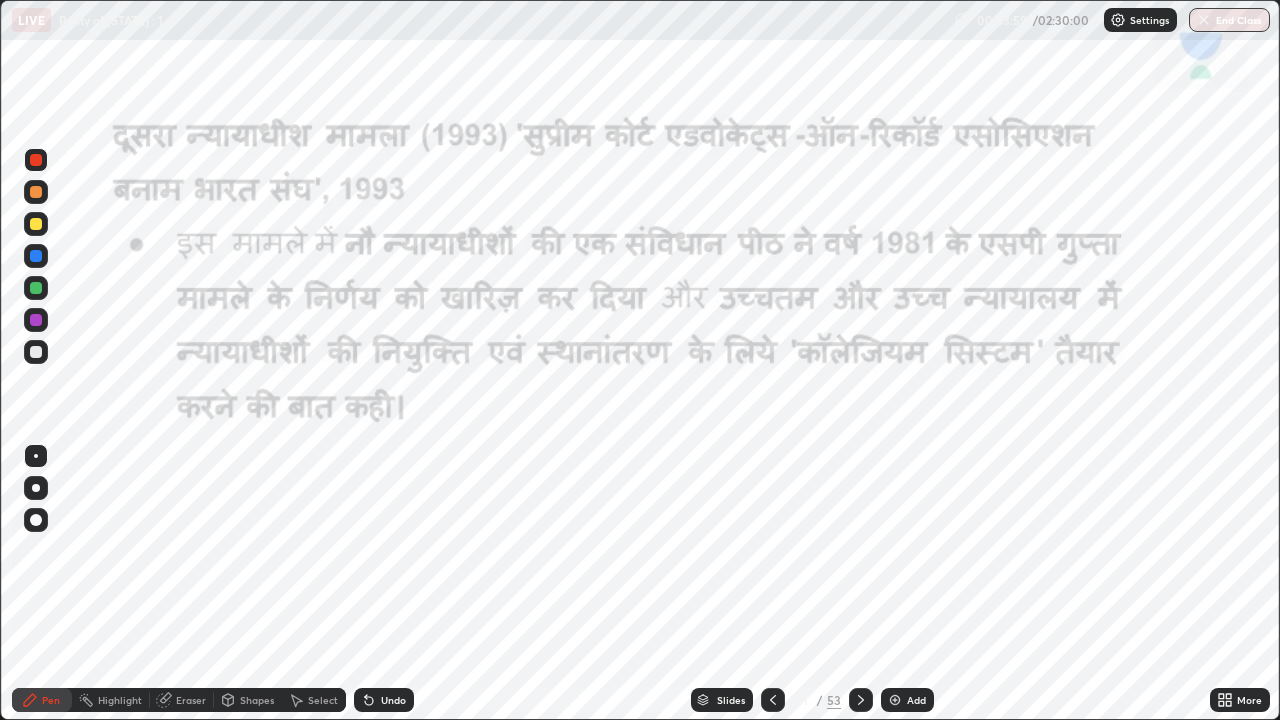 click 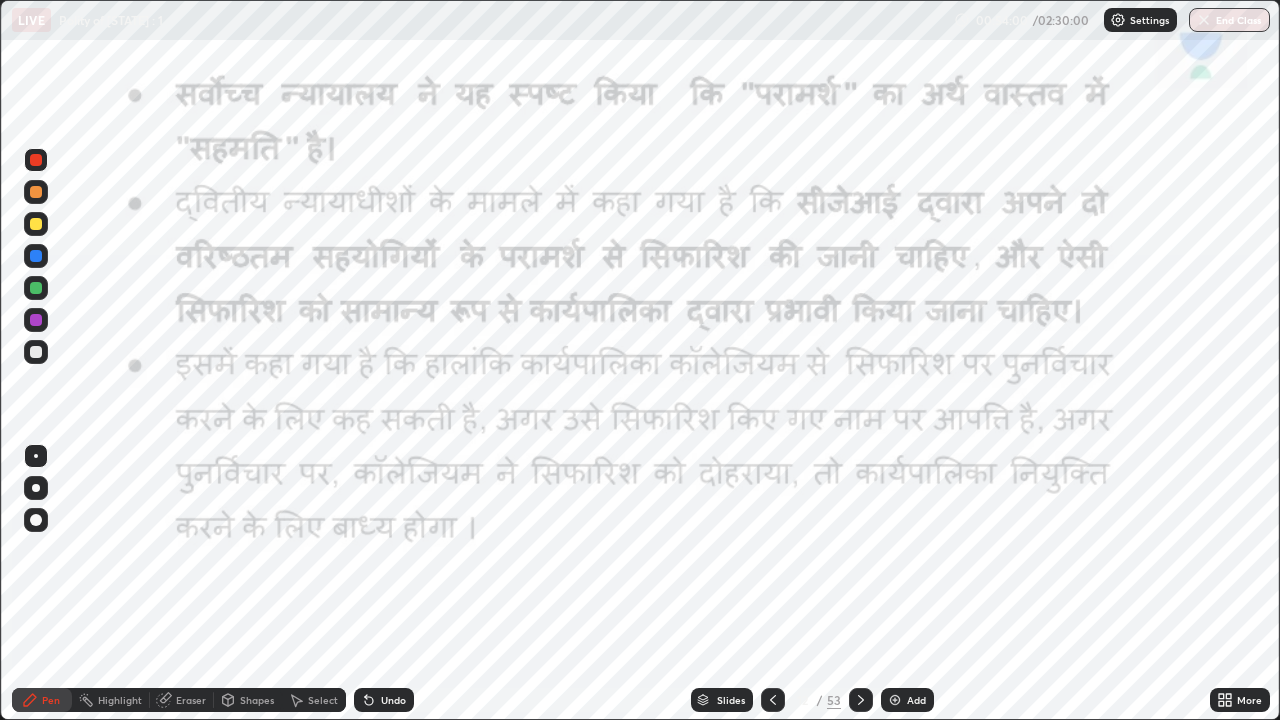 click 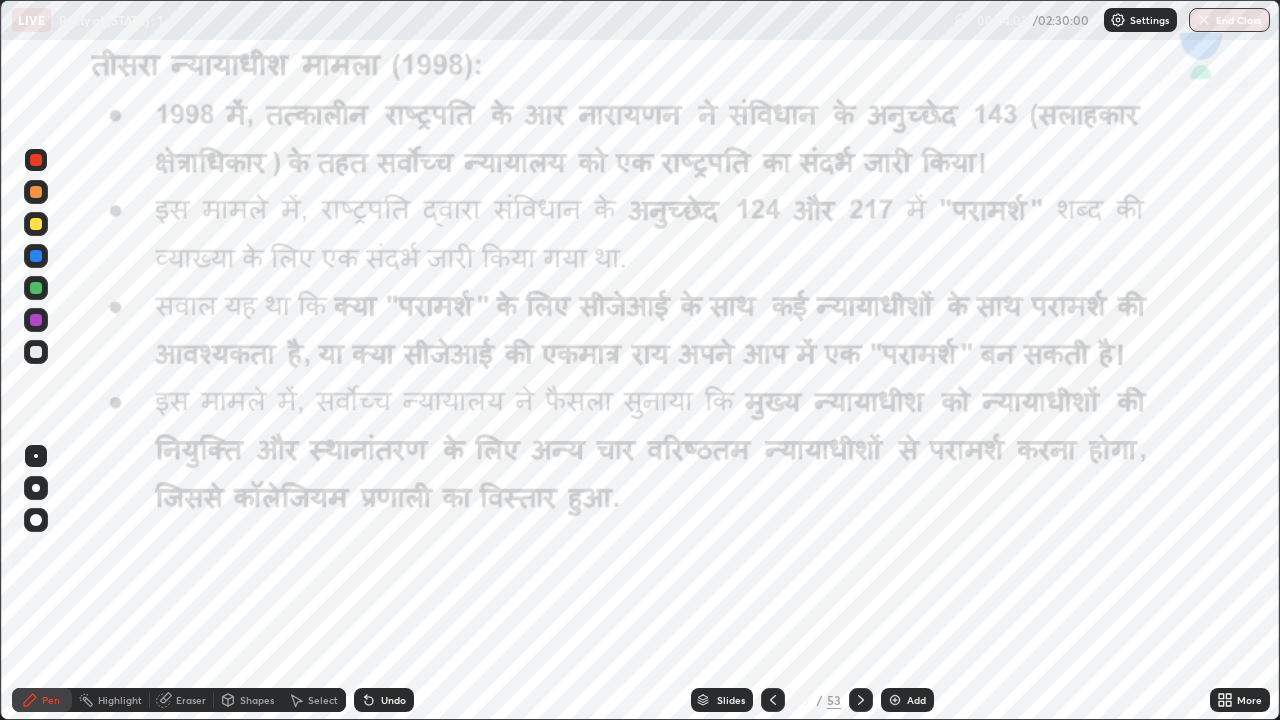 click 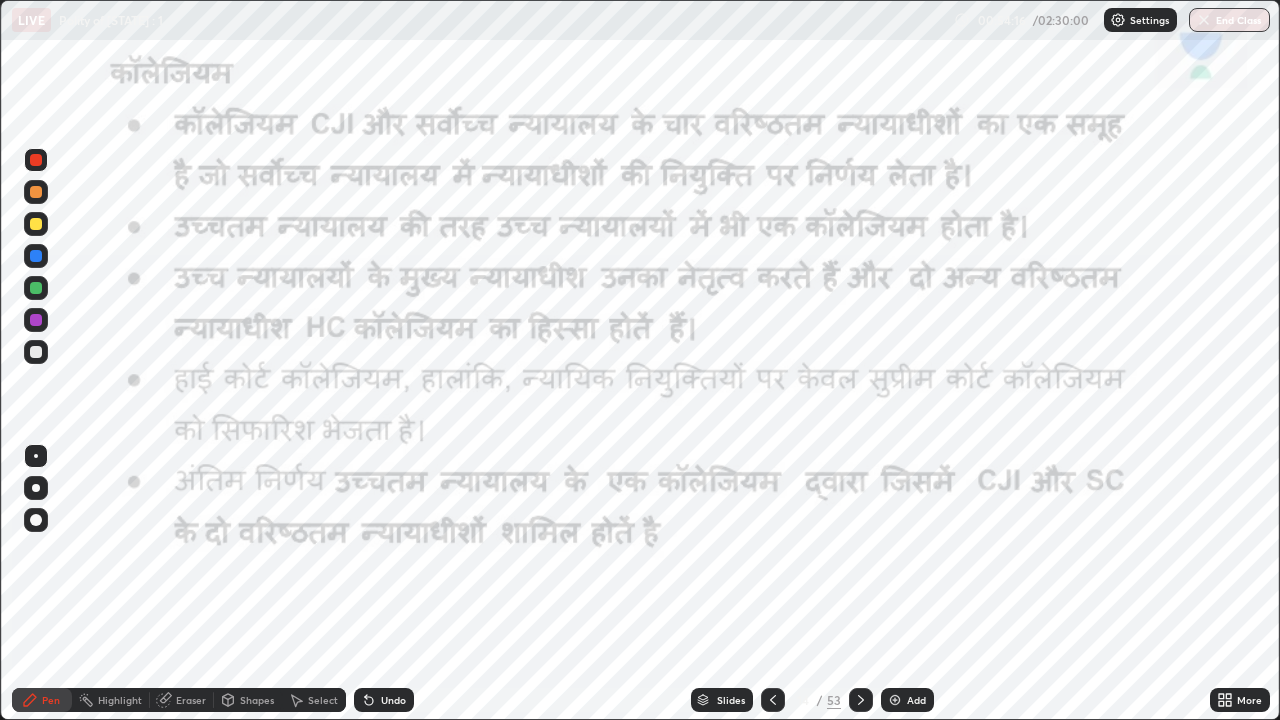 click at bounding box center [895, 700] 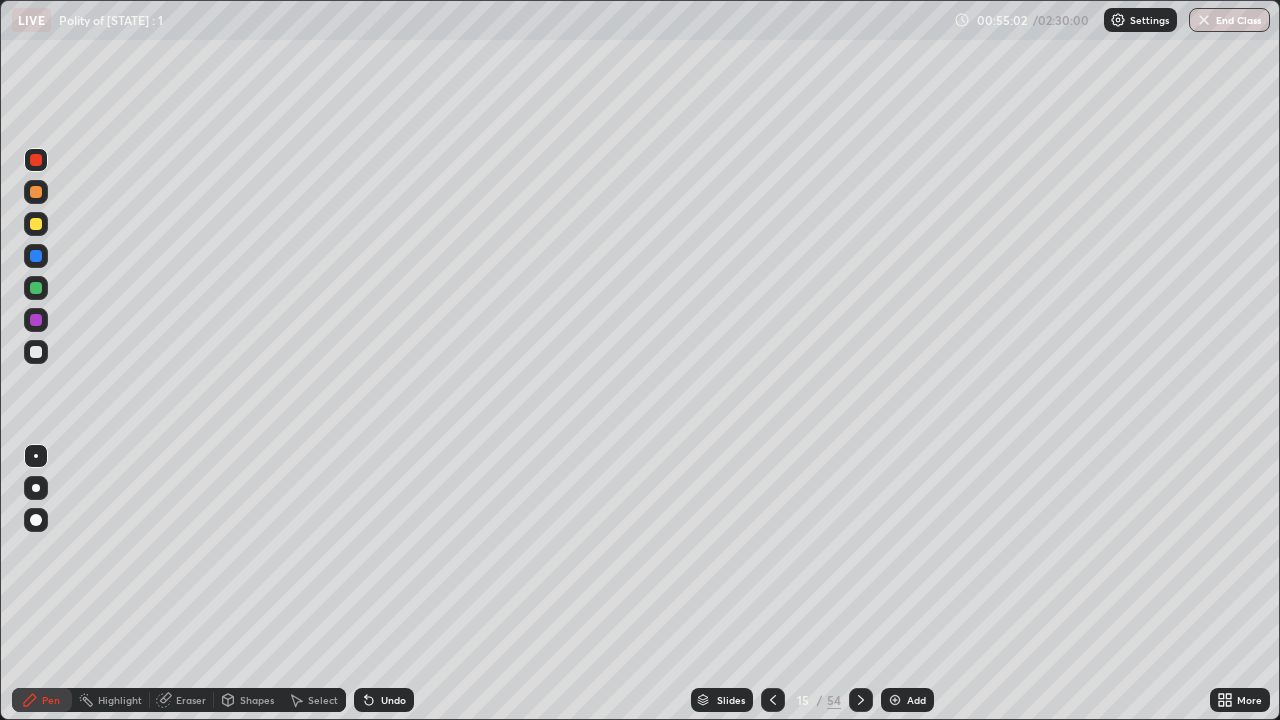 click 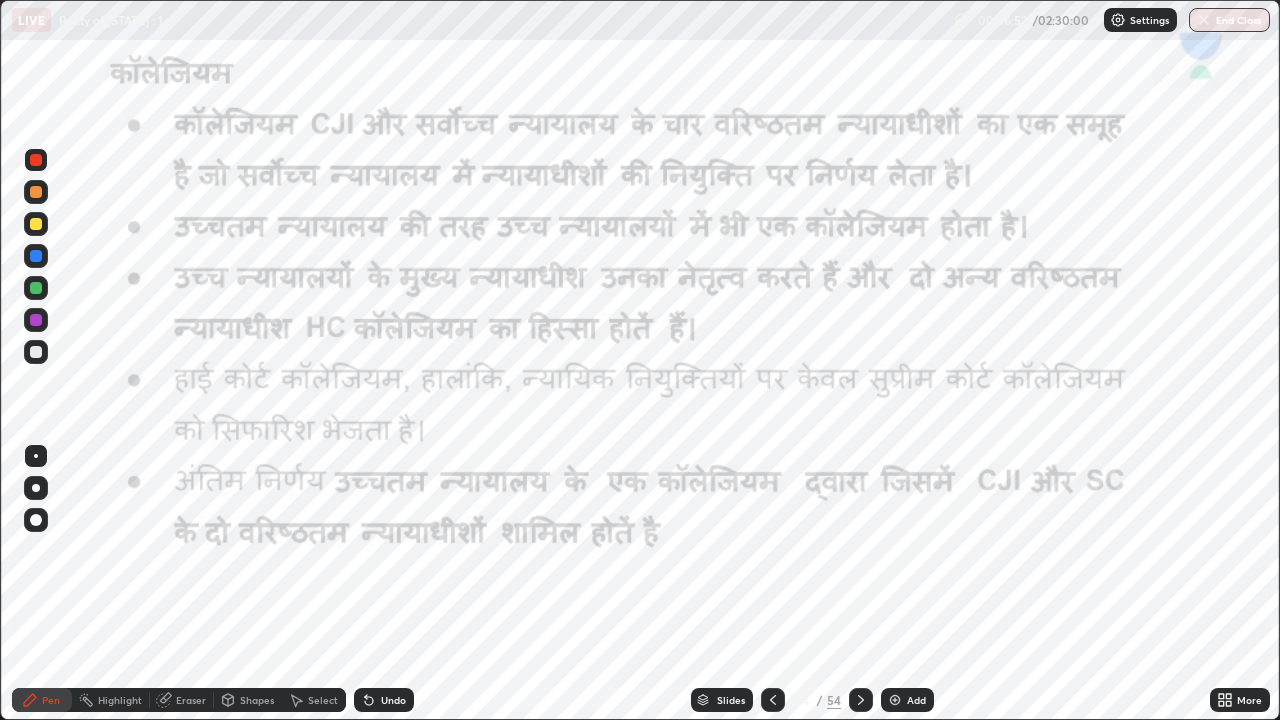 click 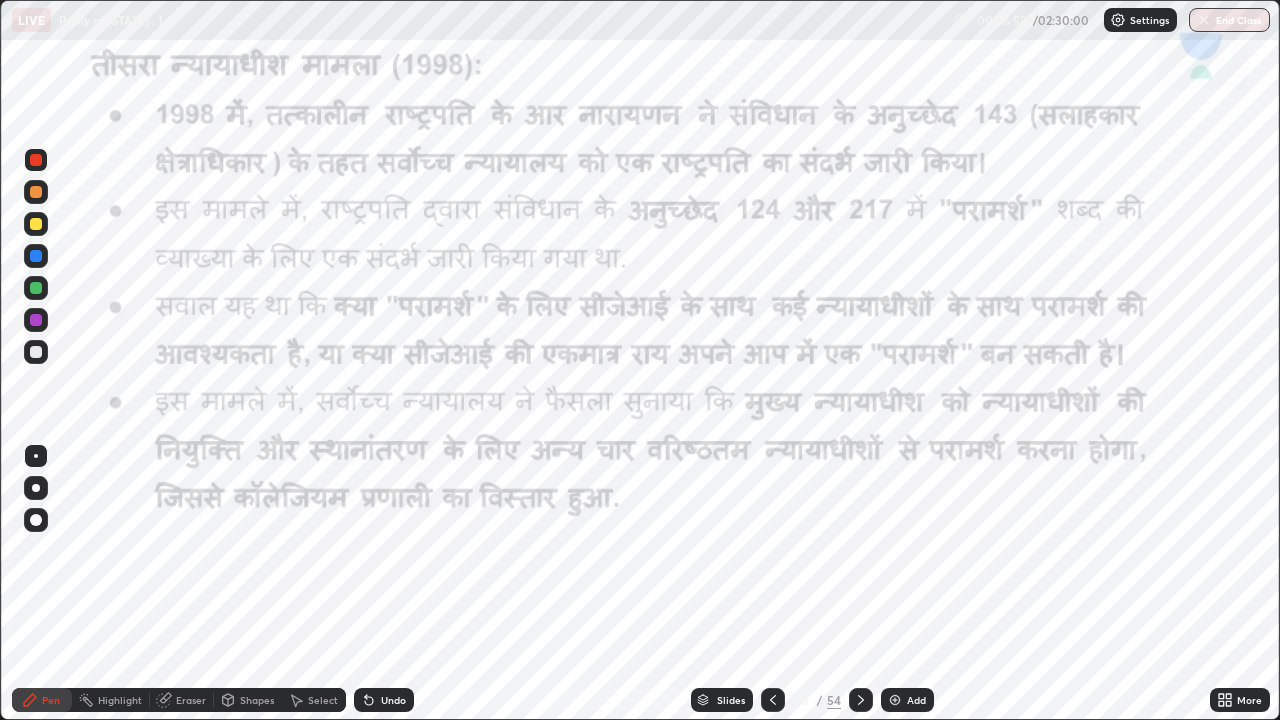 click 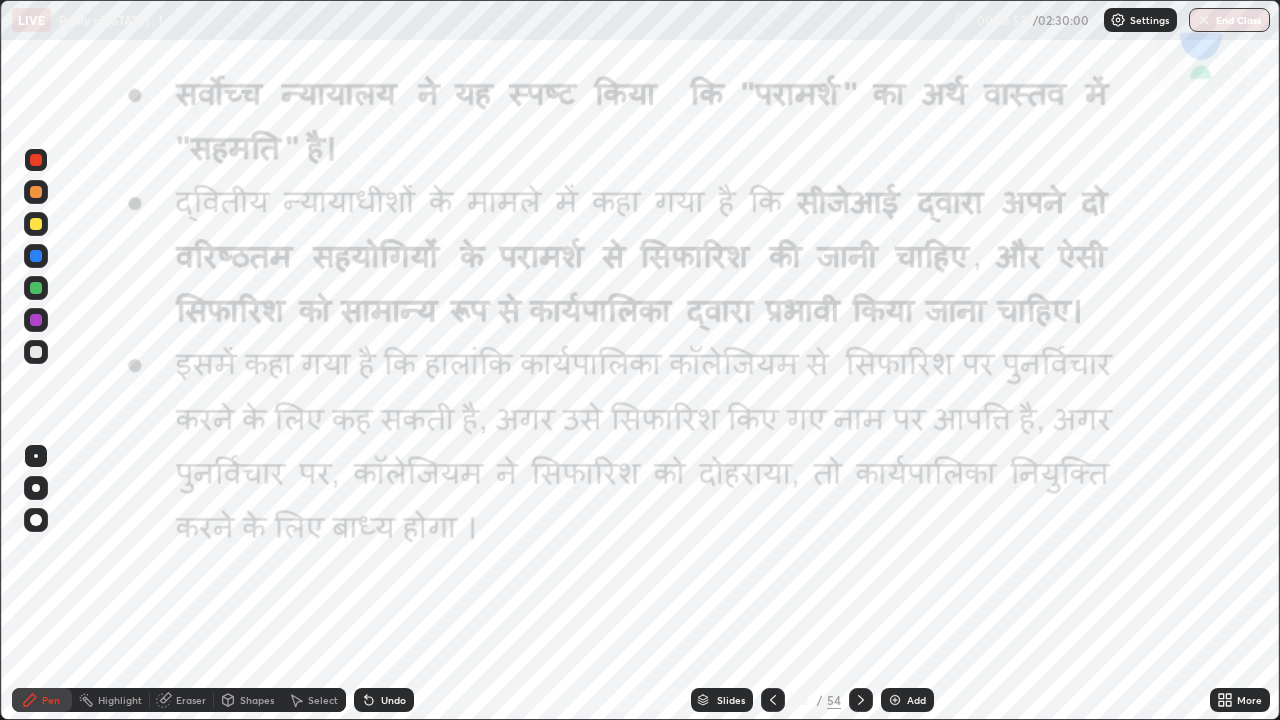 click 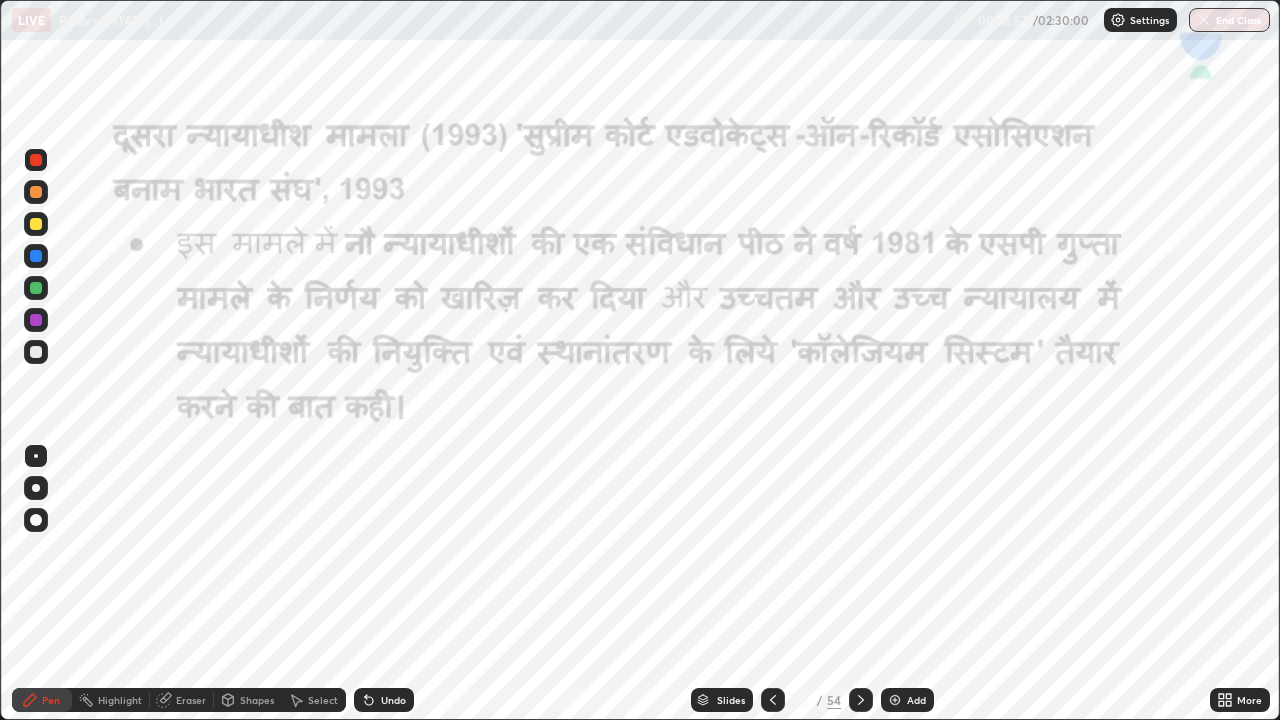 click 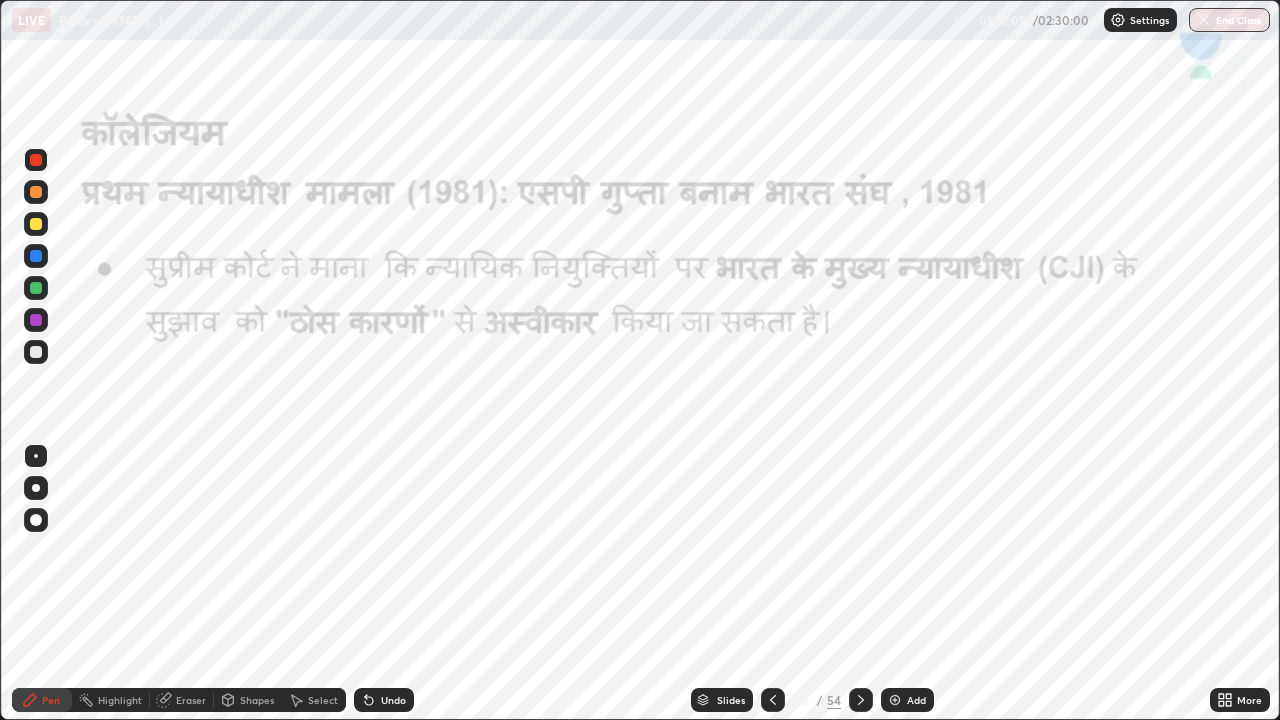 click at bounding box center (861, 700) 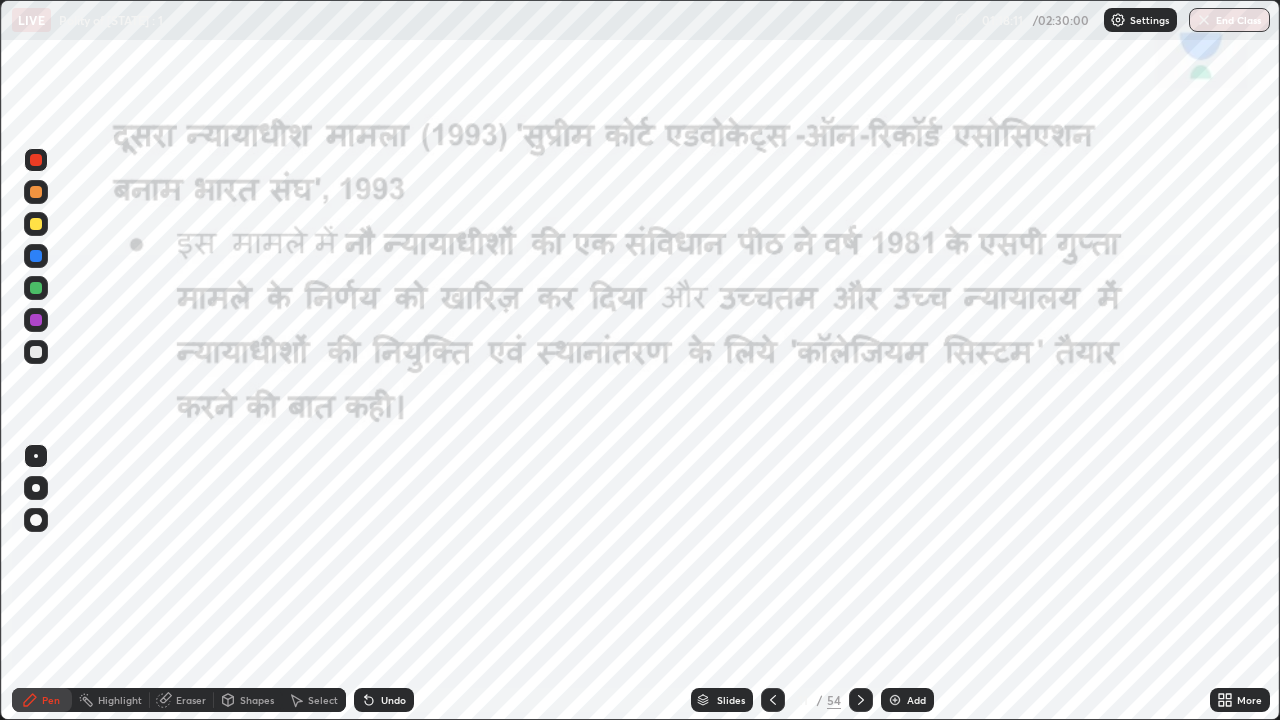 click 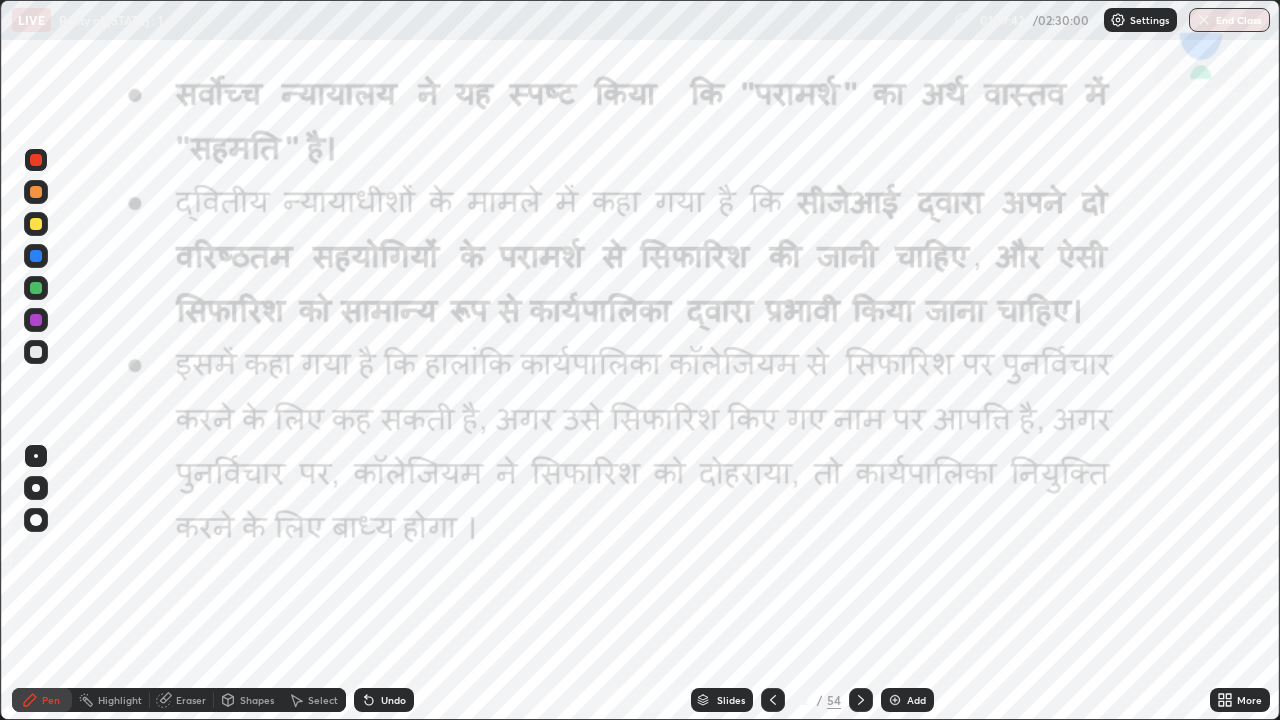 click at bounding box center (895, 700) 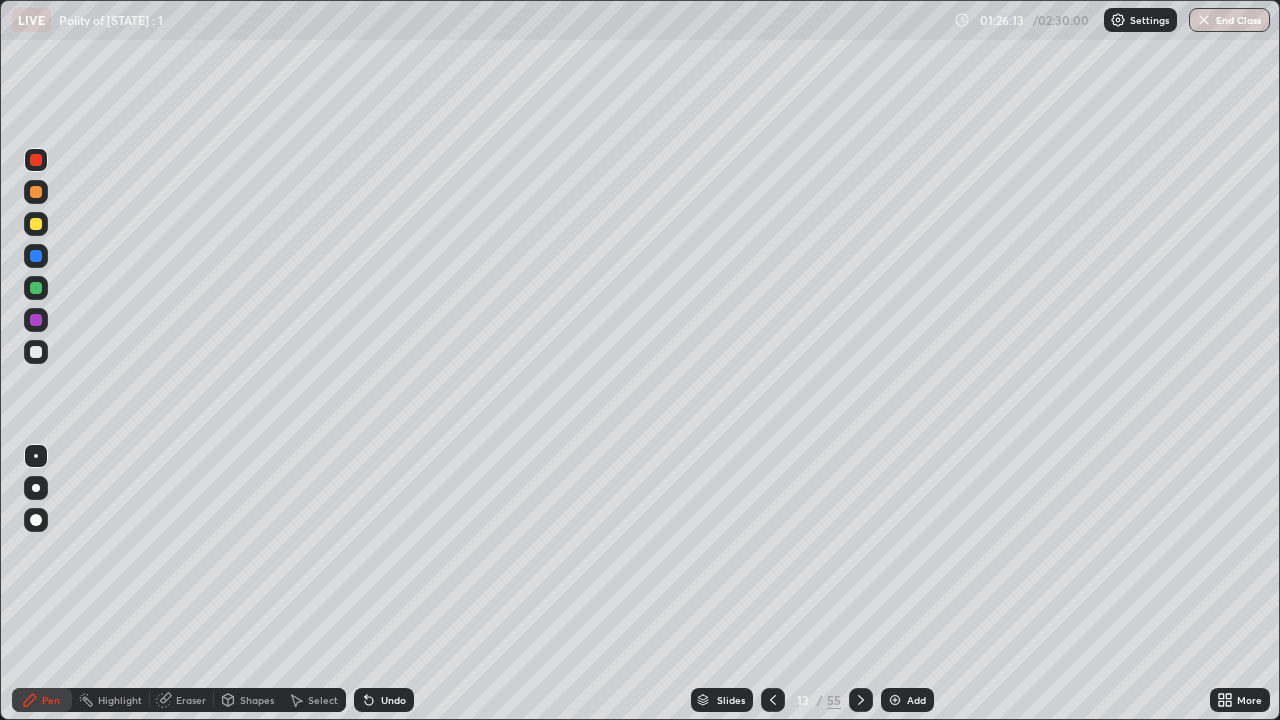 click at bounding box center [773, 700] 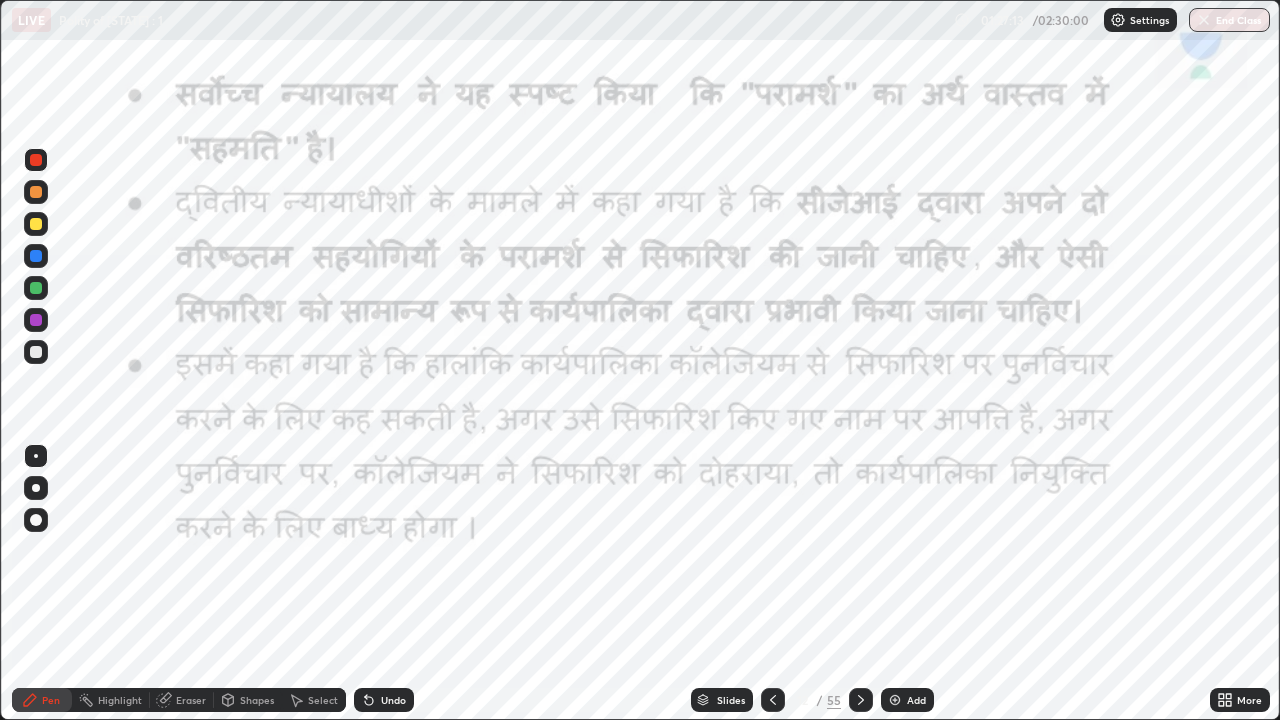 click 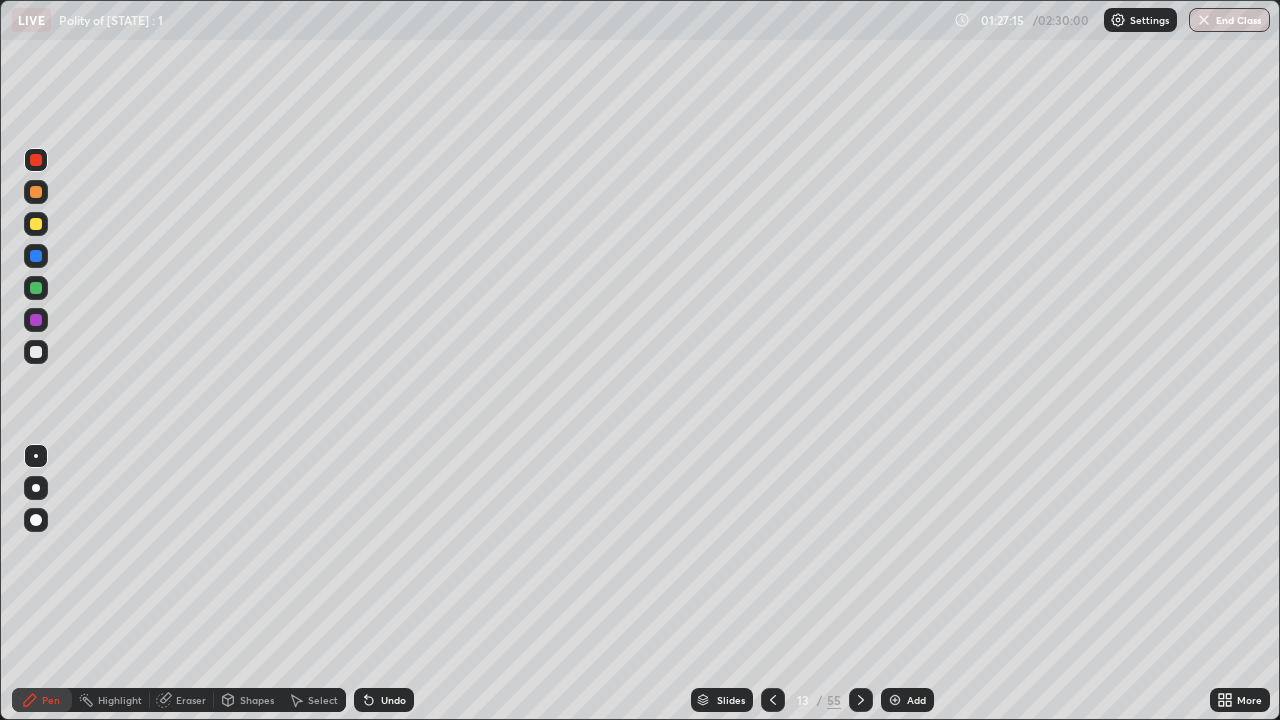 click 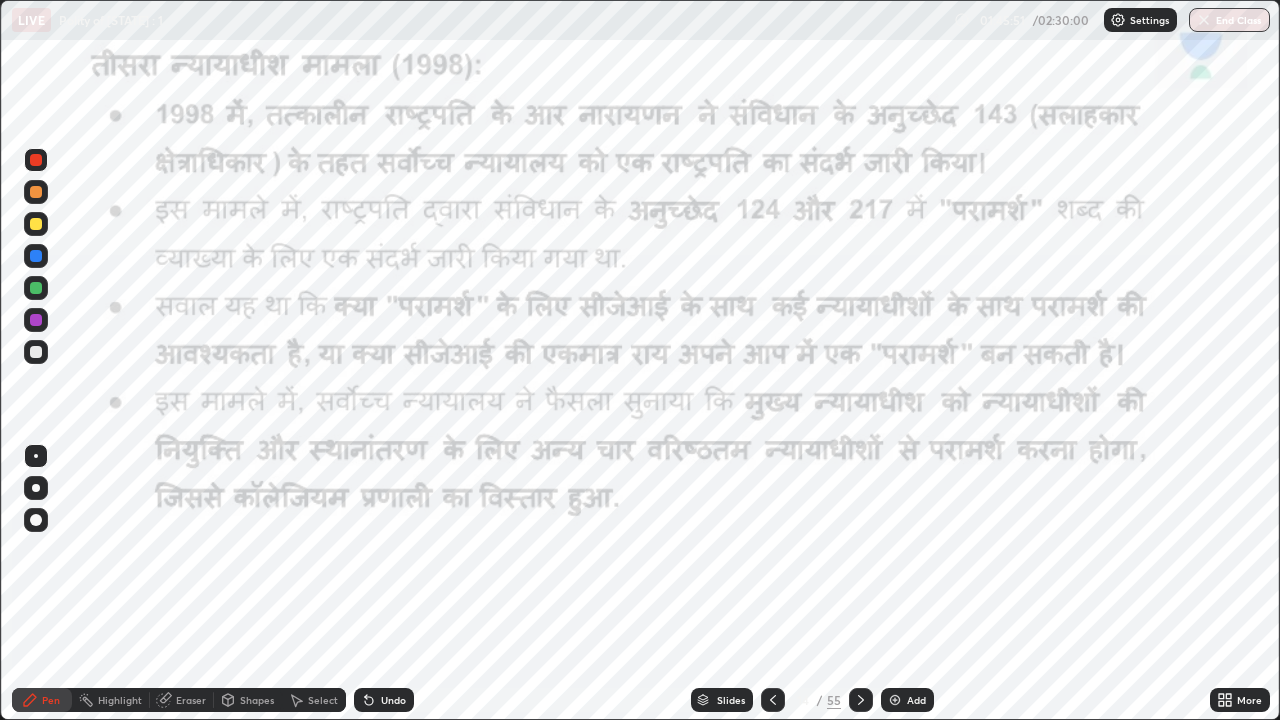 click on "Add" at bounding box center [907, 700] 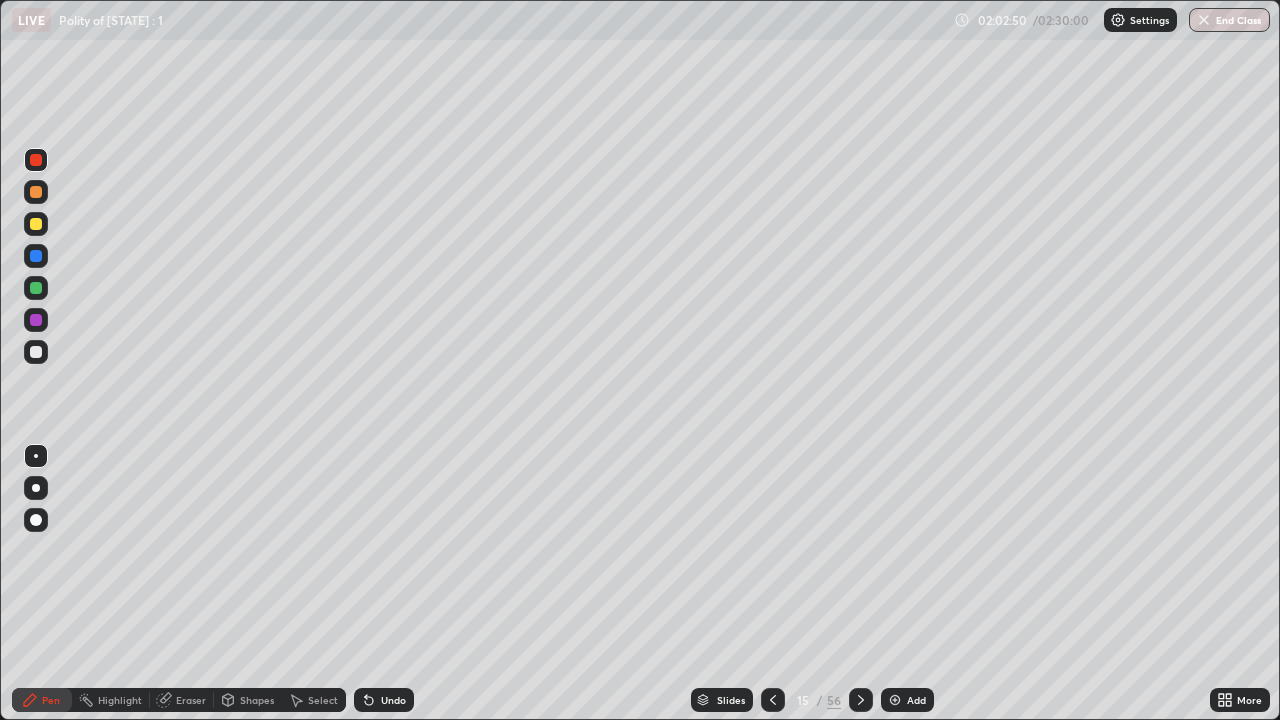 click 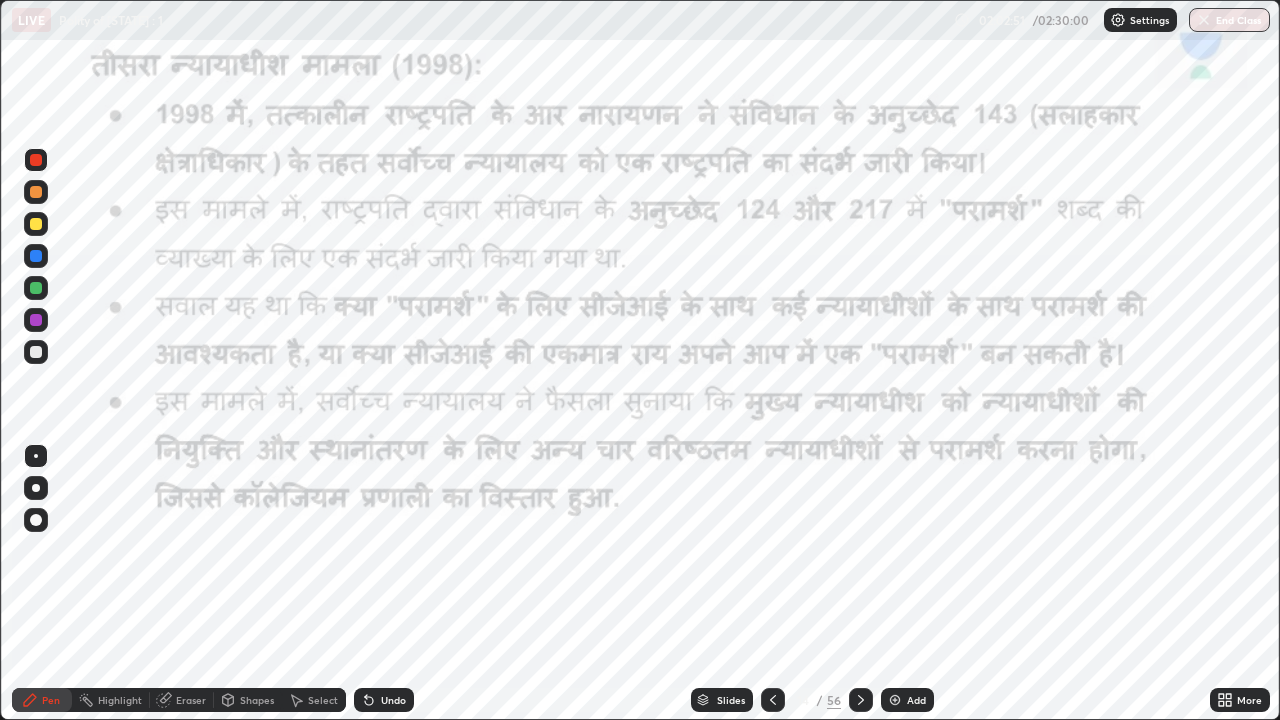 click 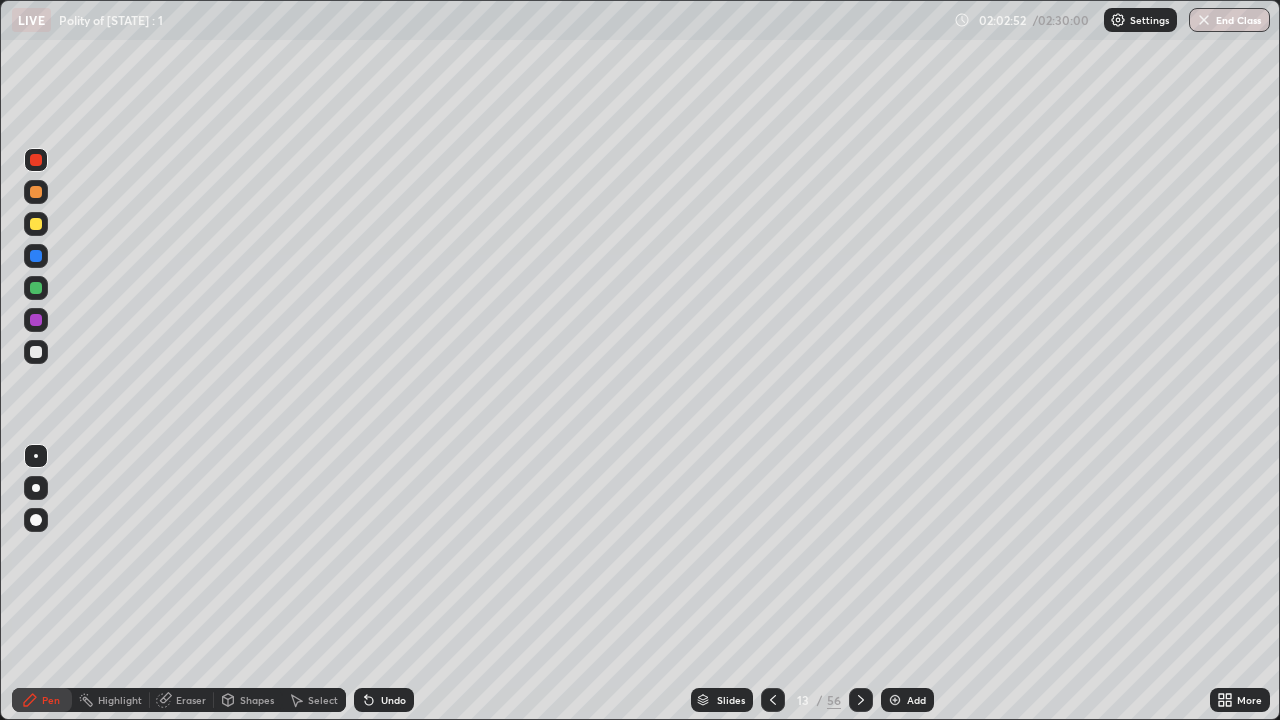 click 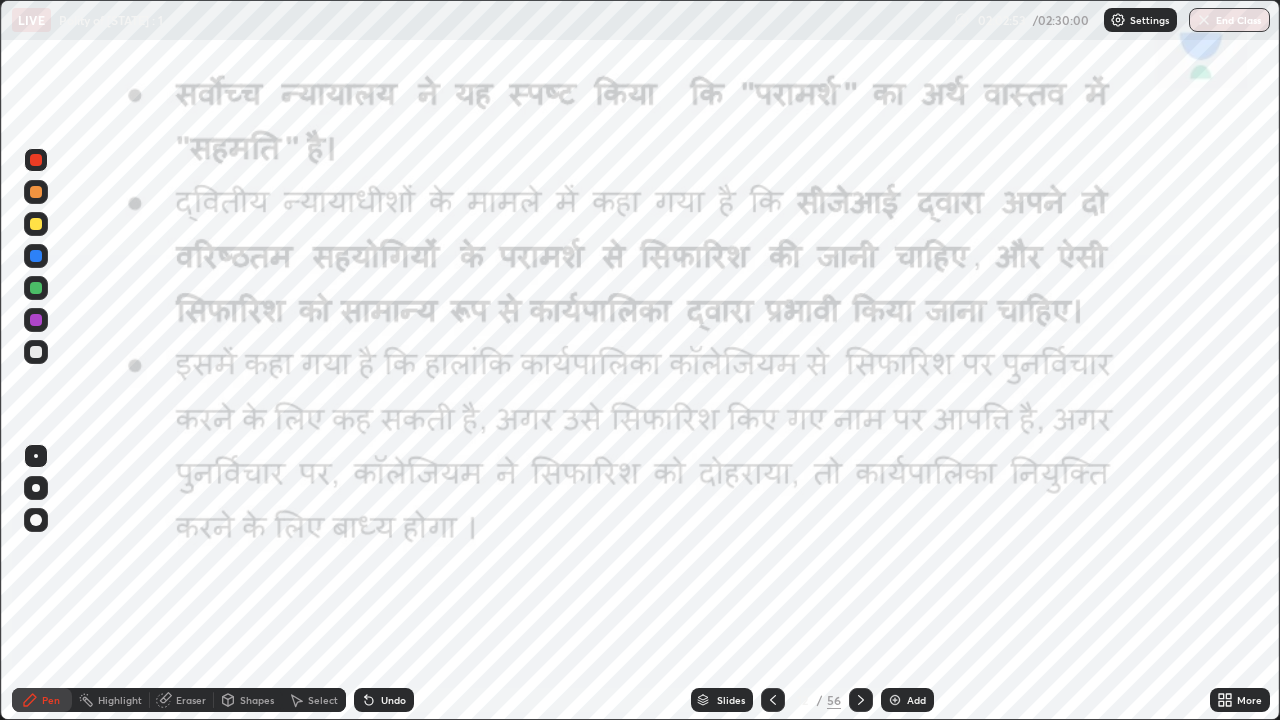 click 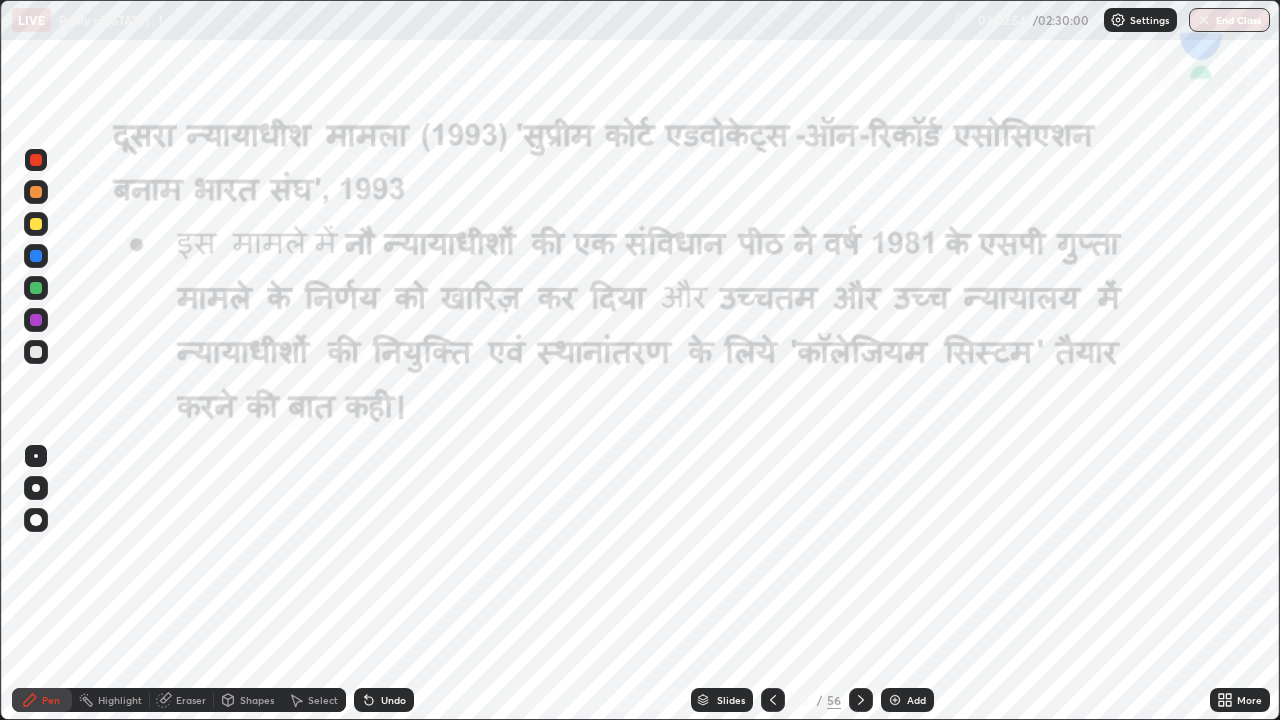 click 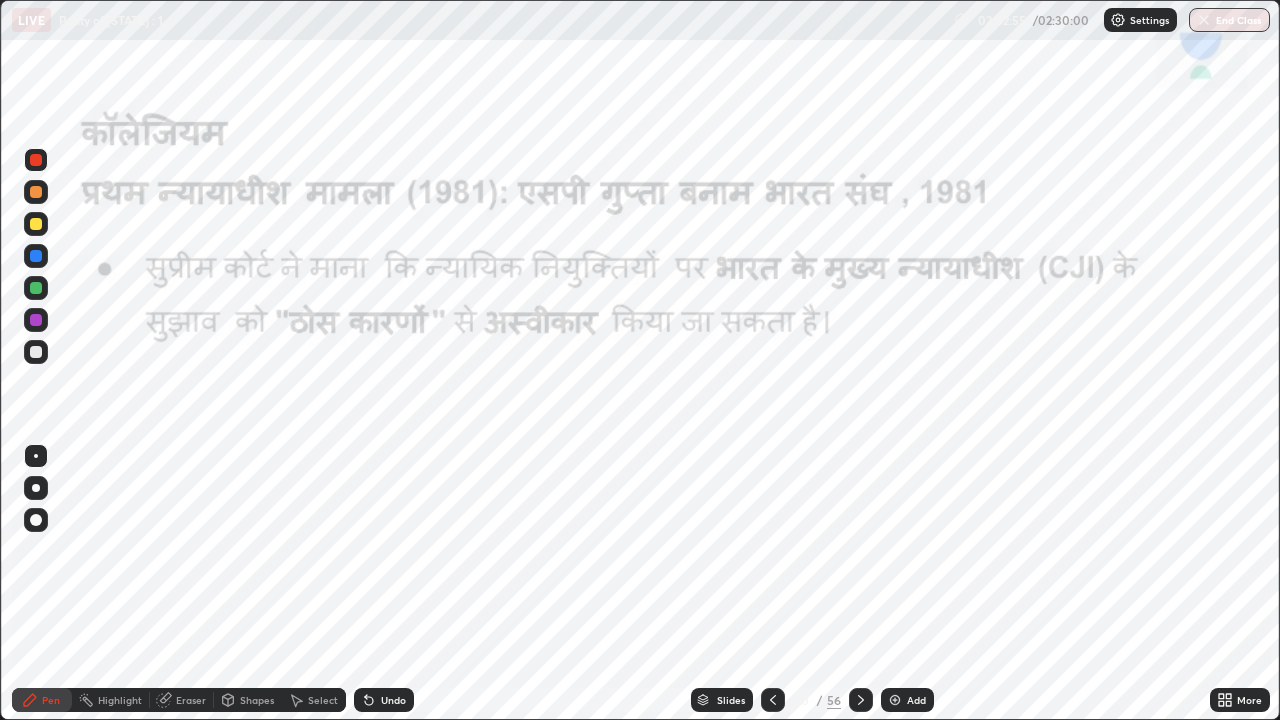 click 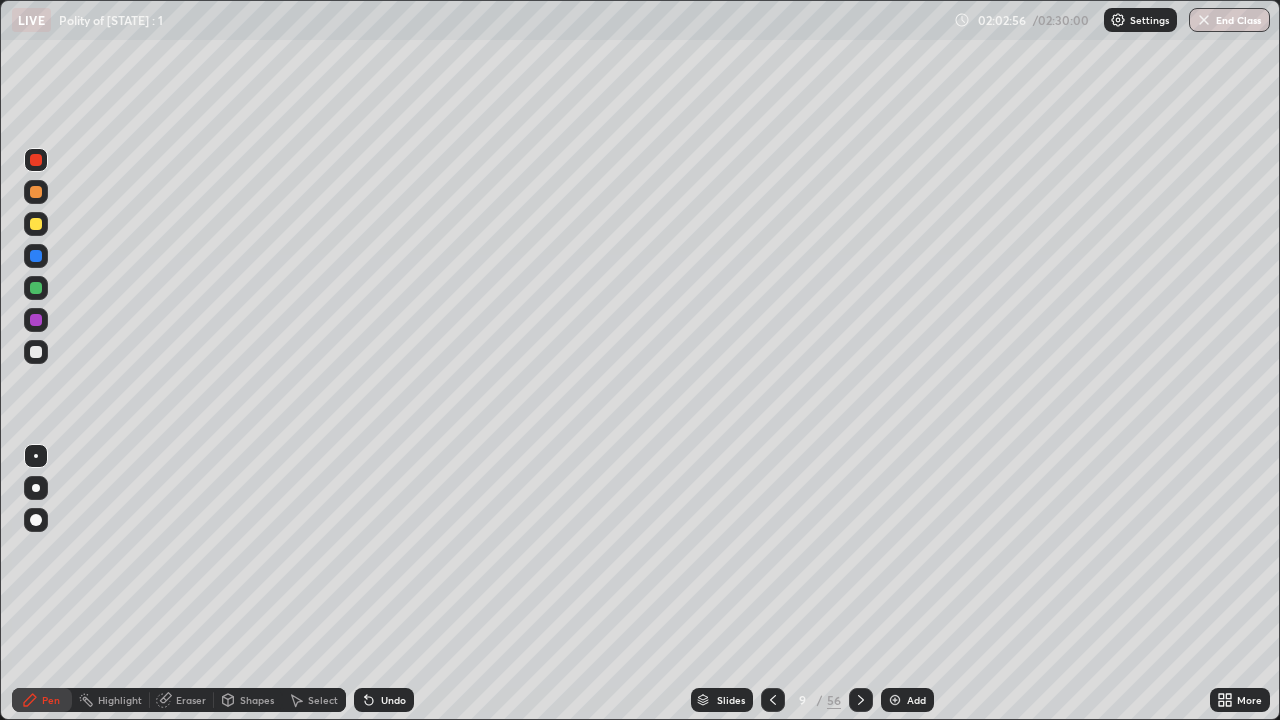 click 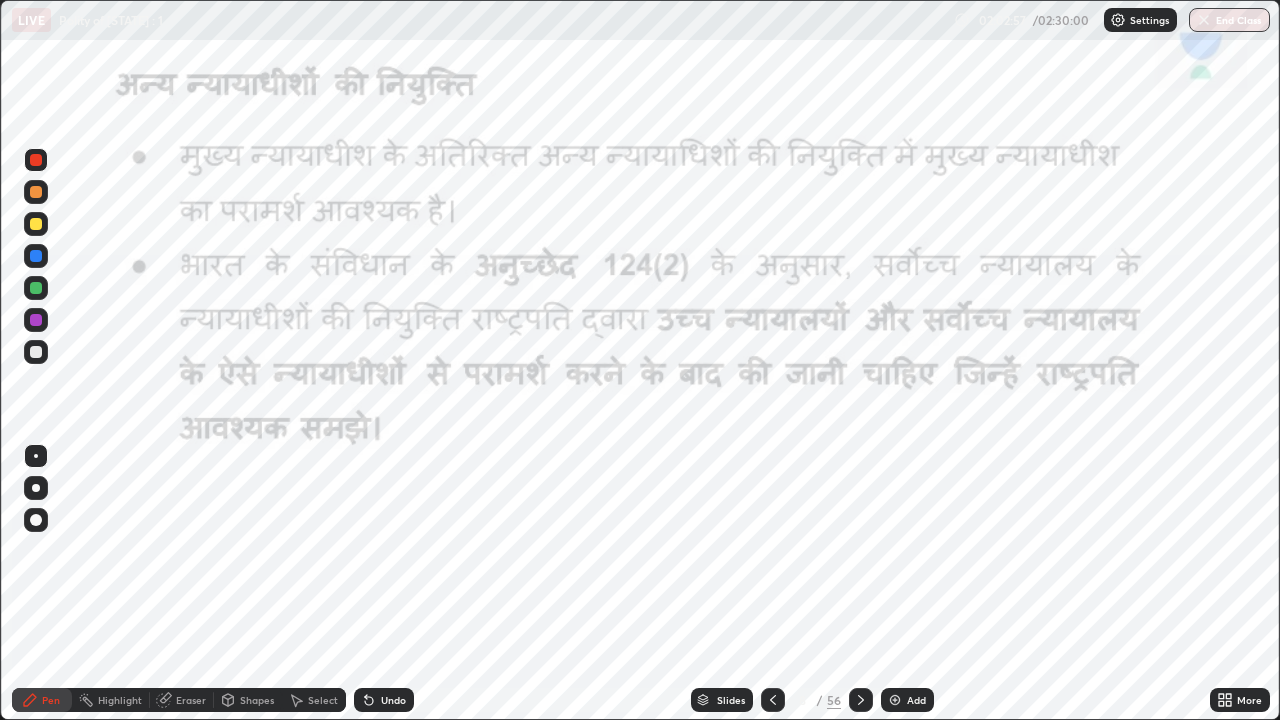 click 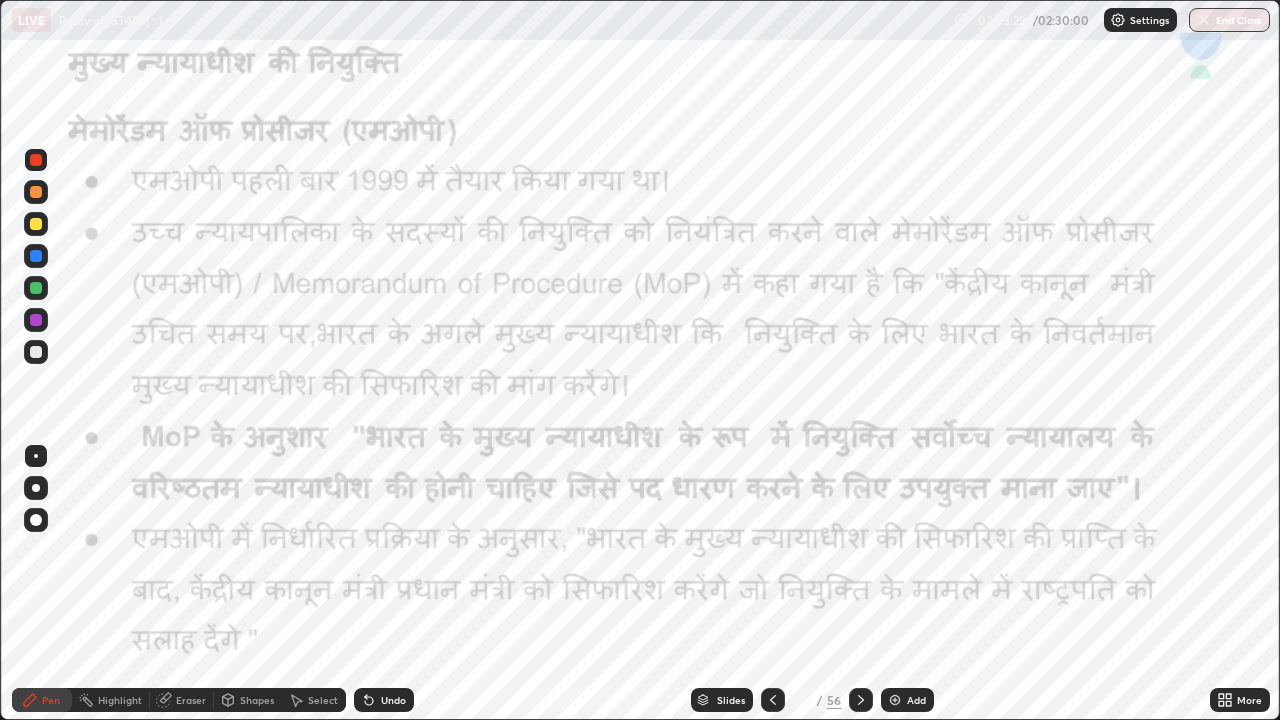 click at bounding box center (895, 700) 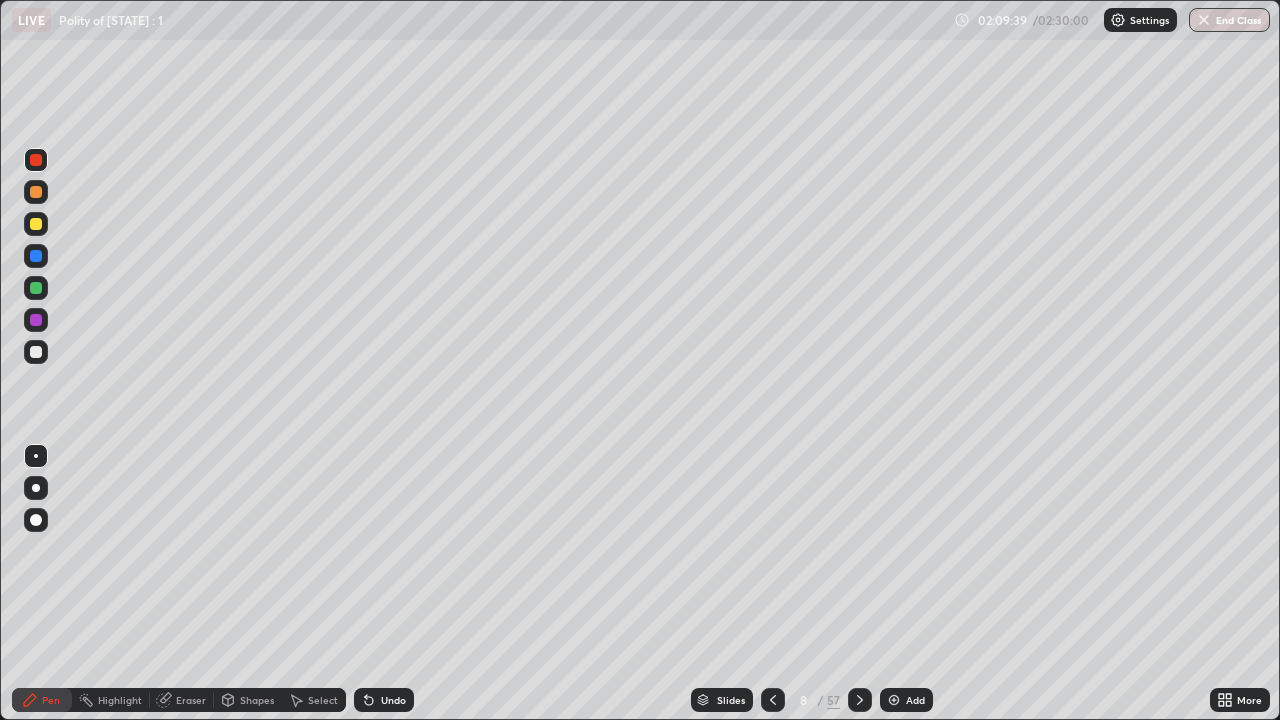 click 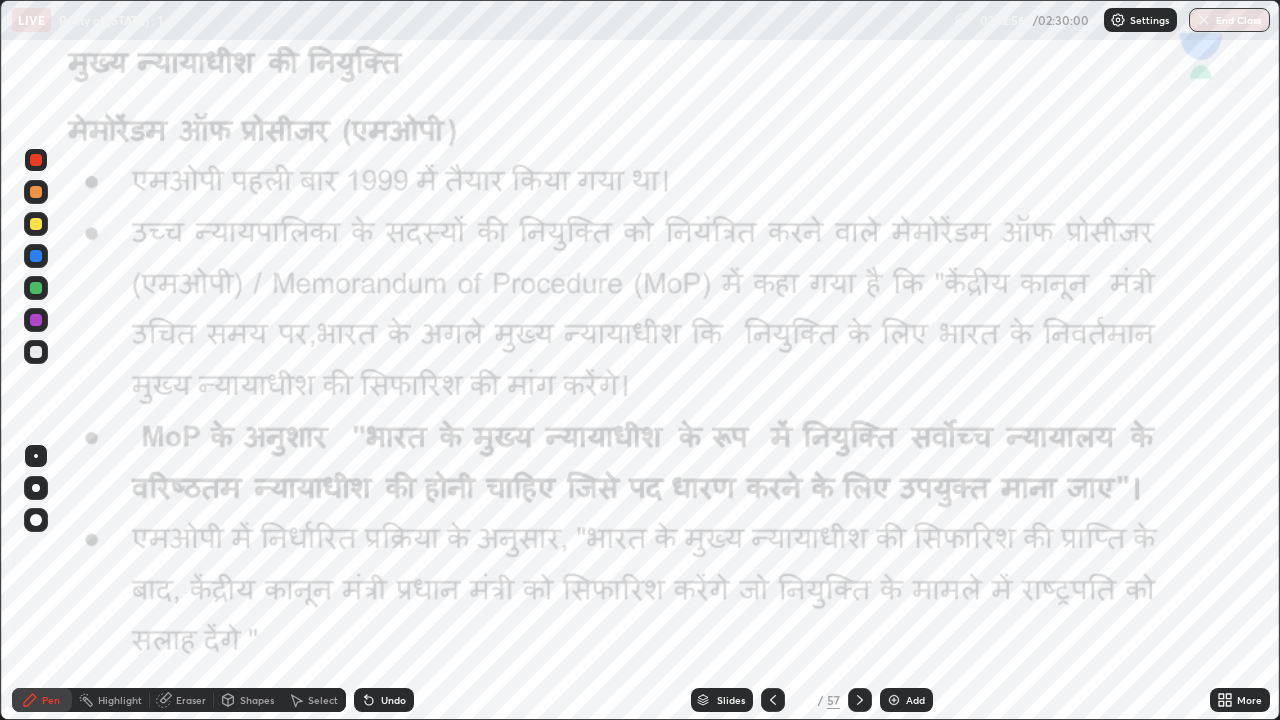 click 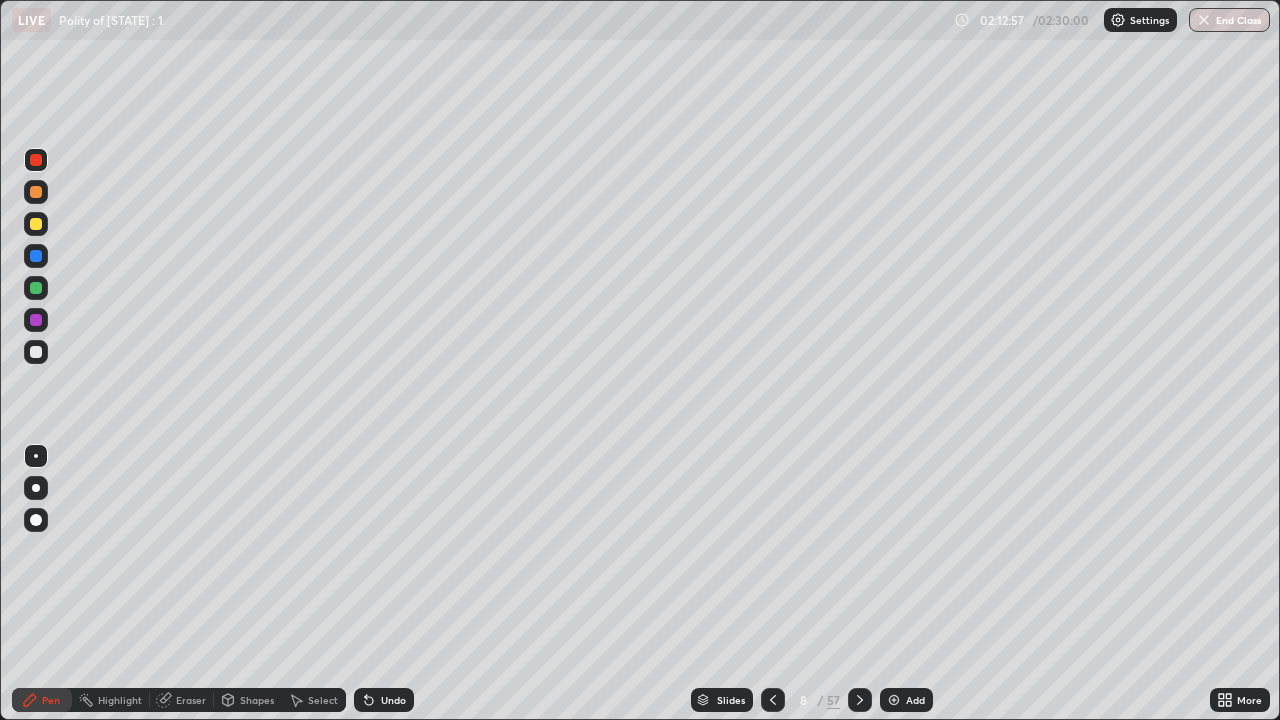 click 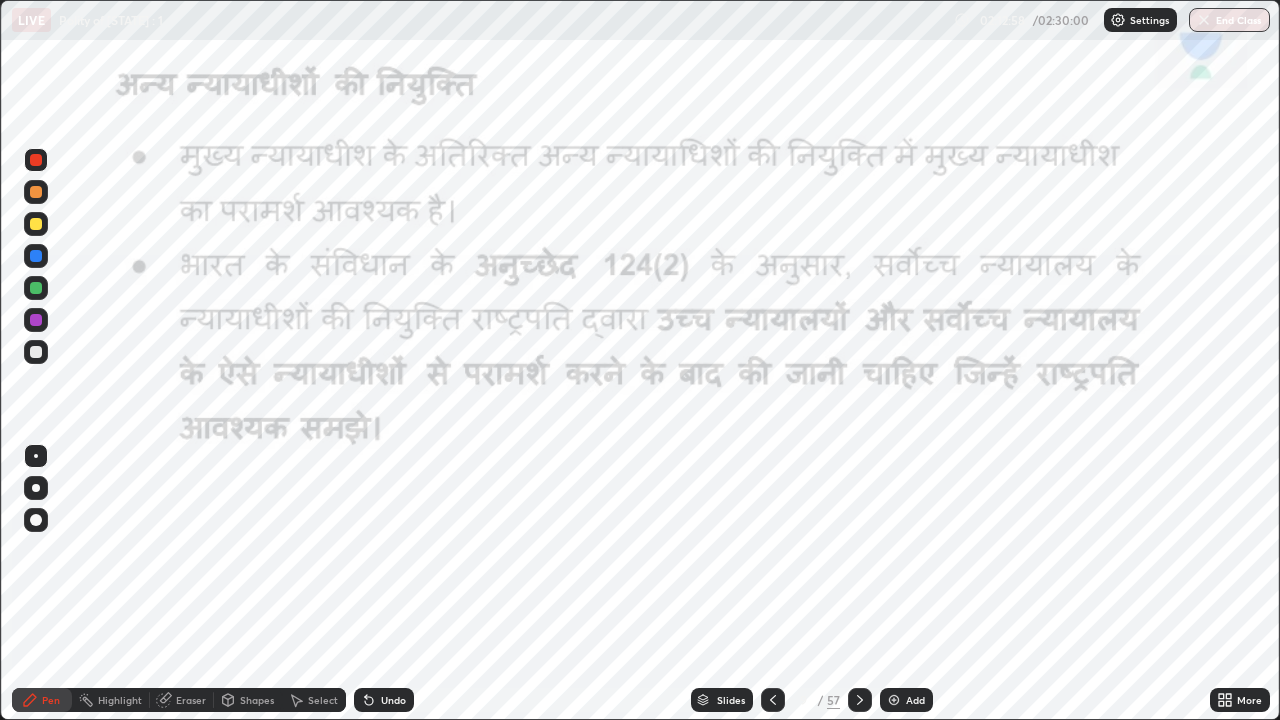 click at bounding box center (860, 700) 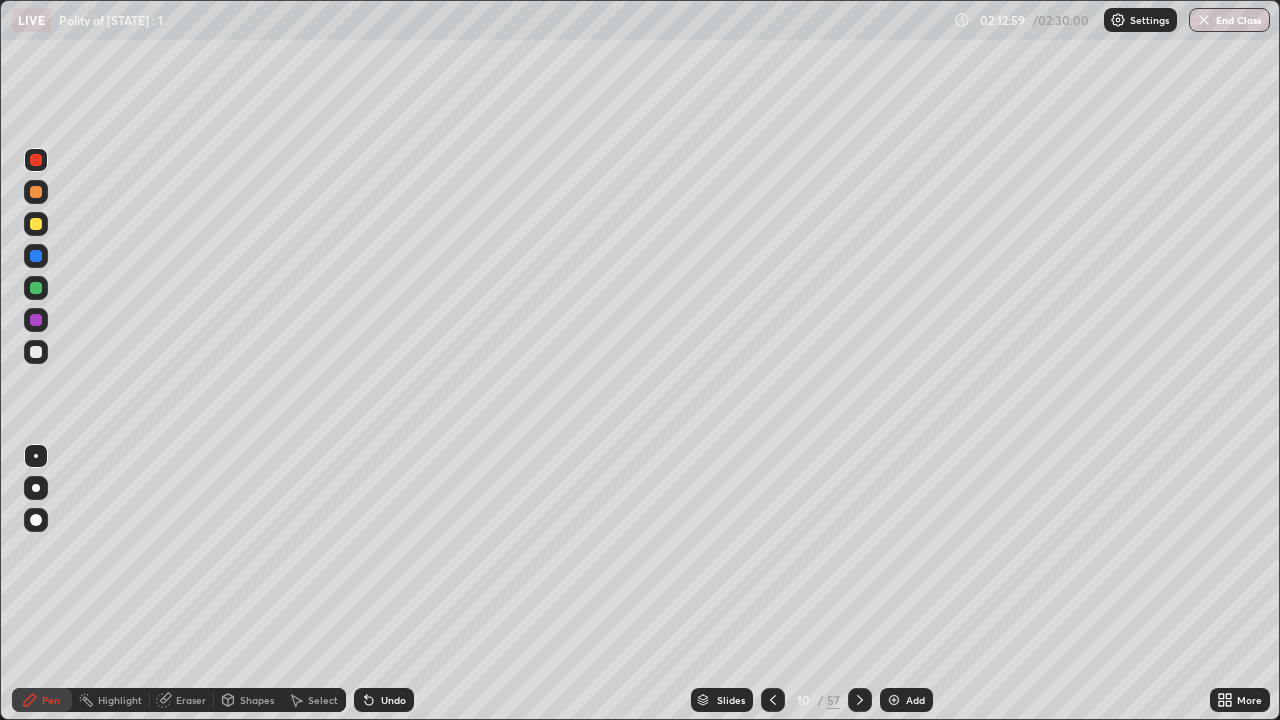 click at bounding box center [860, 700] 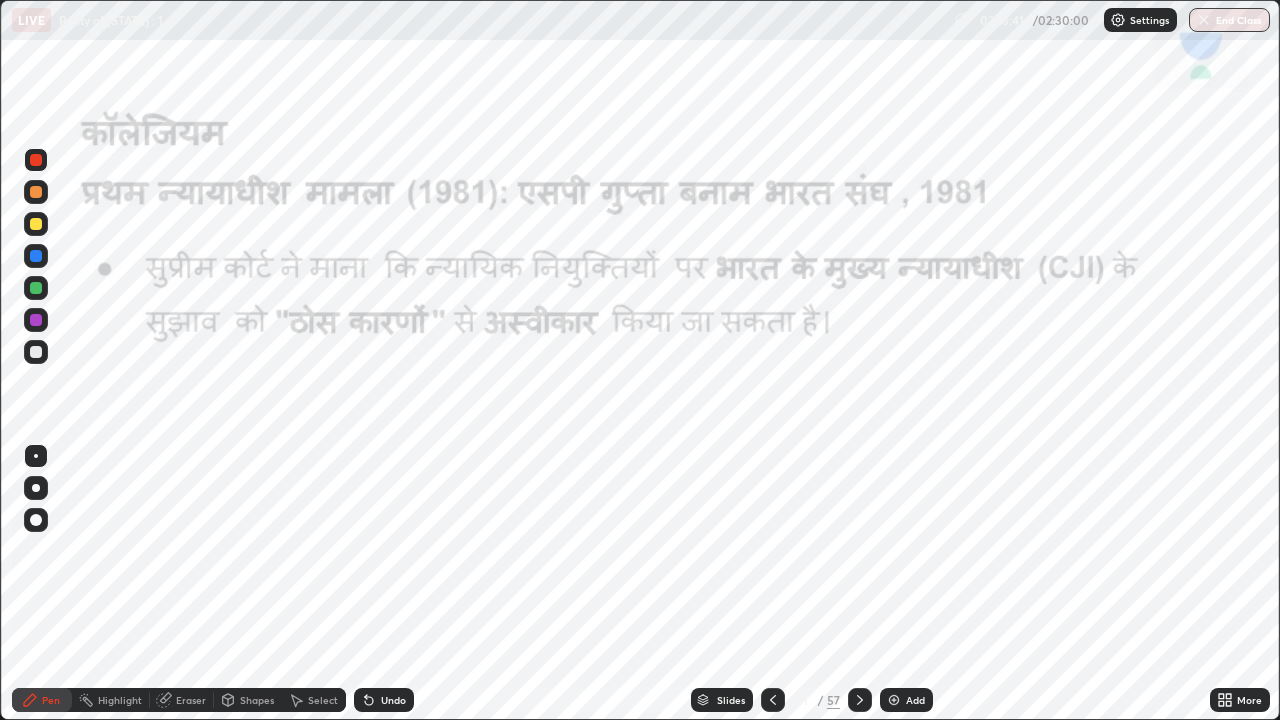 click 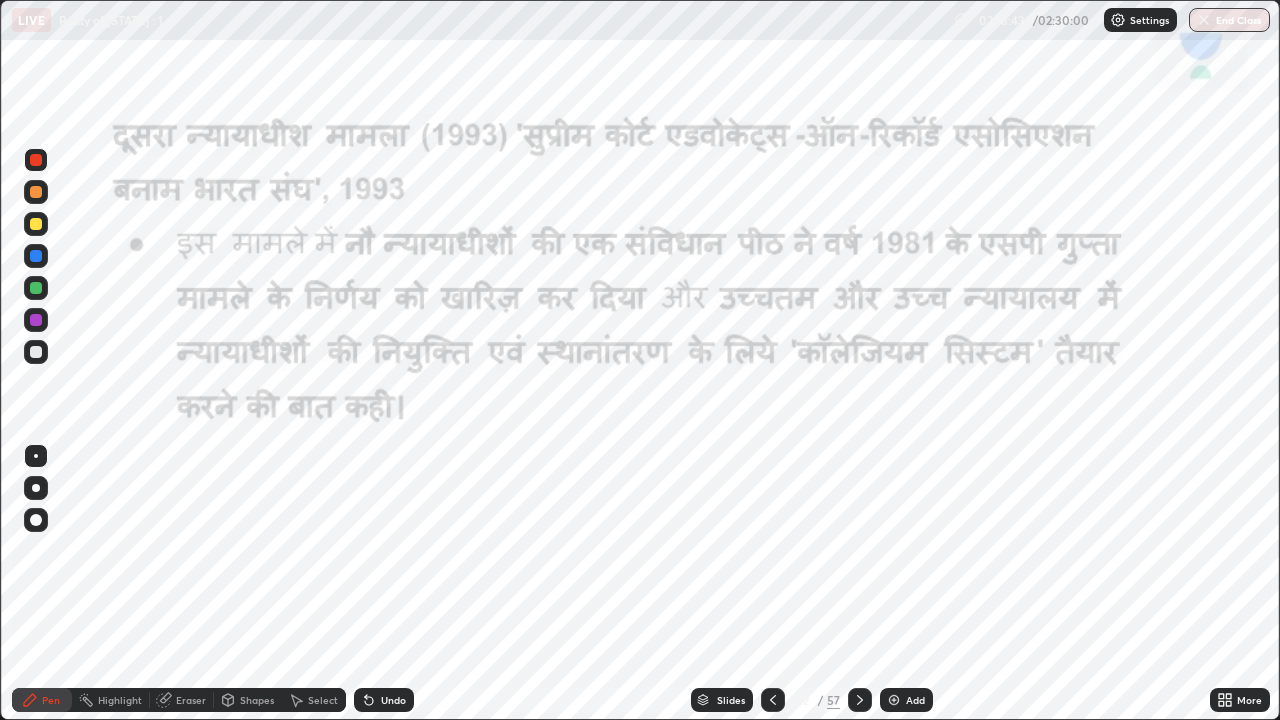 click 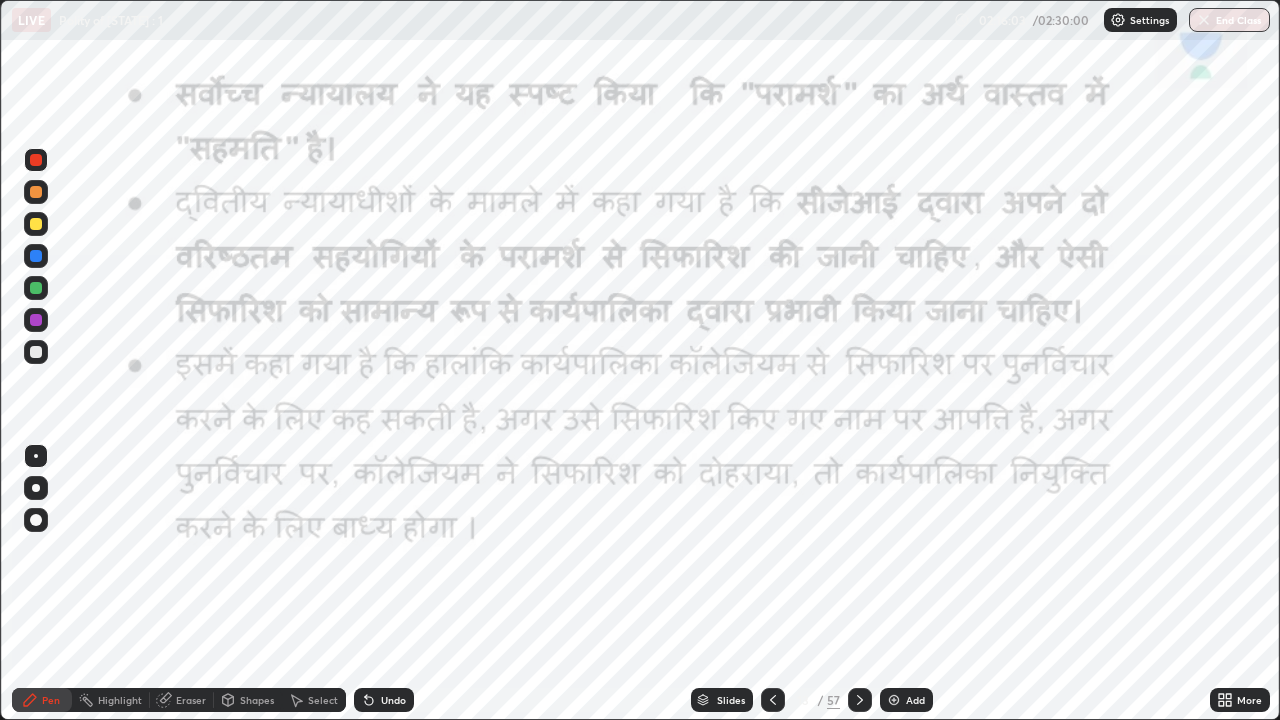 click at bounding box center [860, 700] 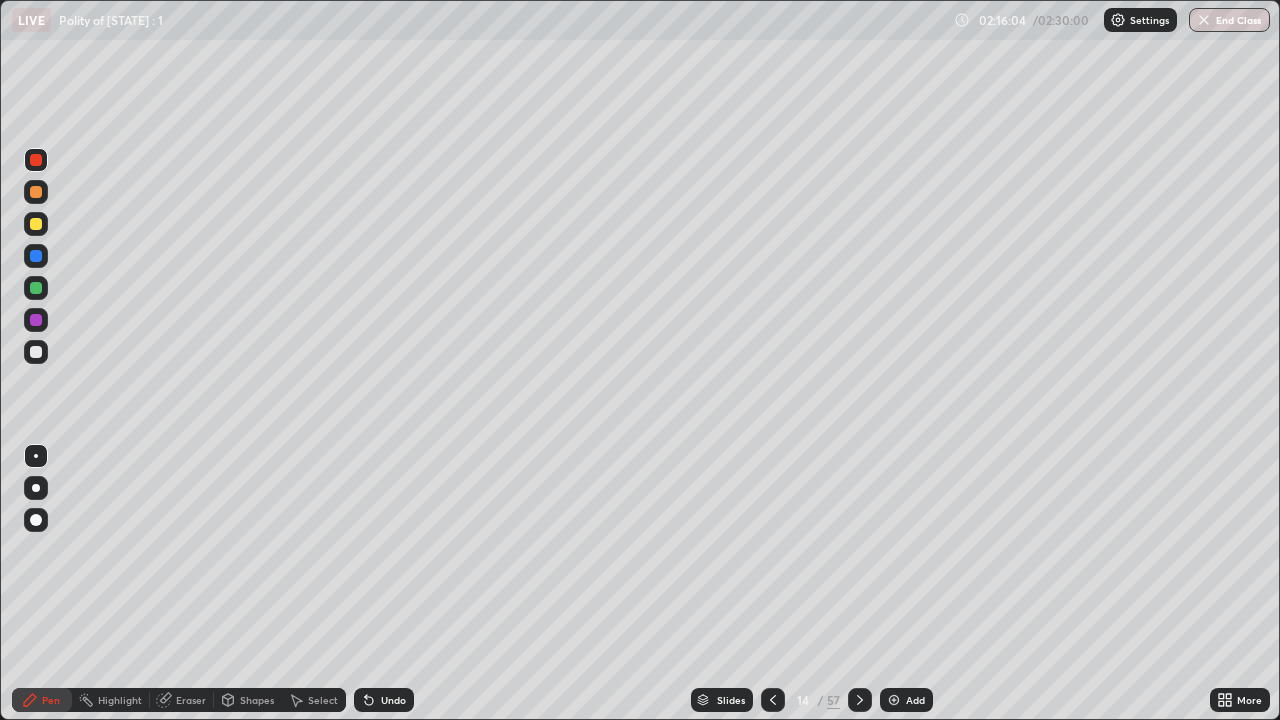 click 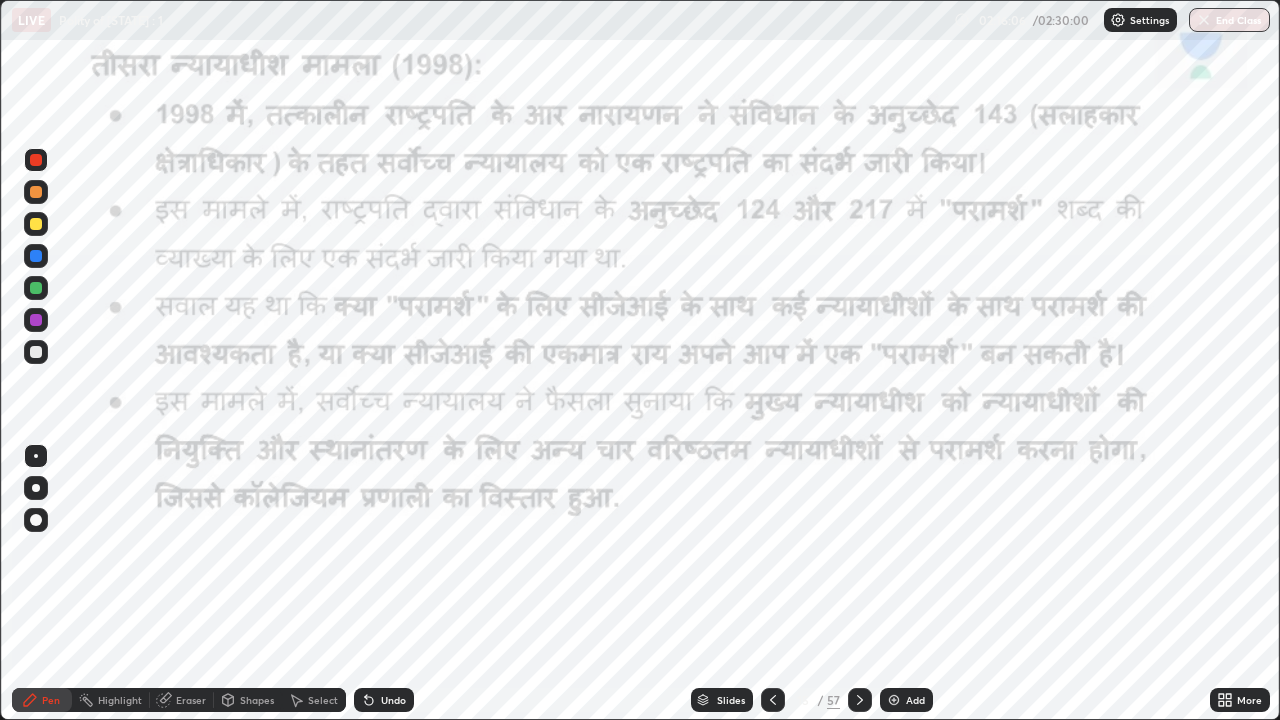 click 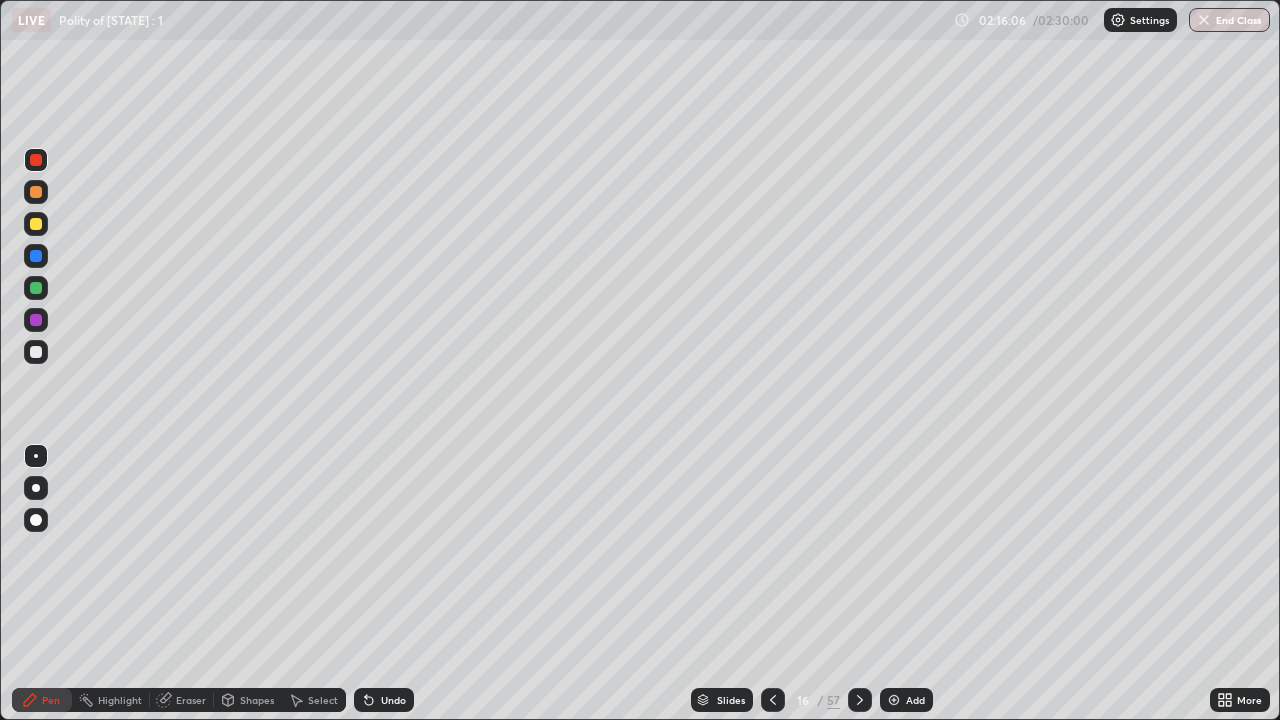 click at bounding box center (860, 700) 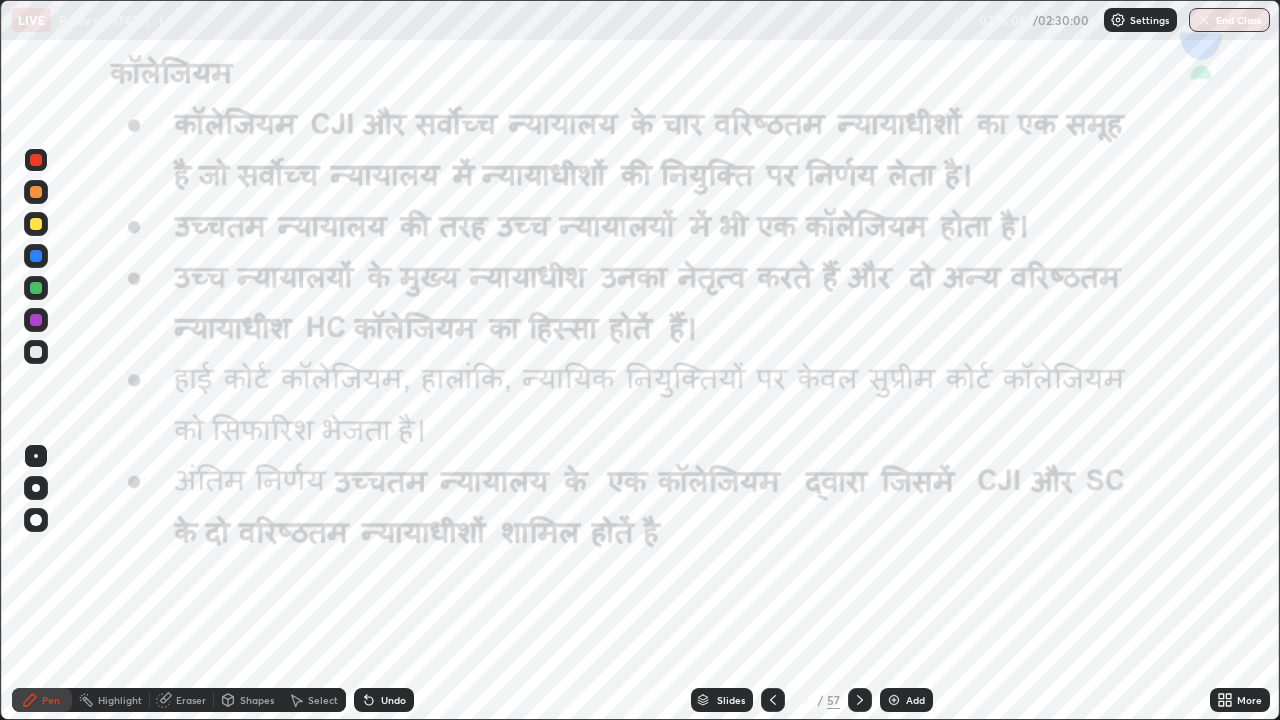 click 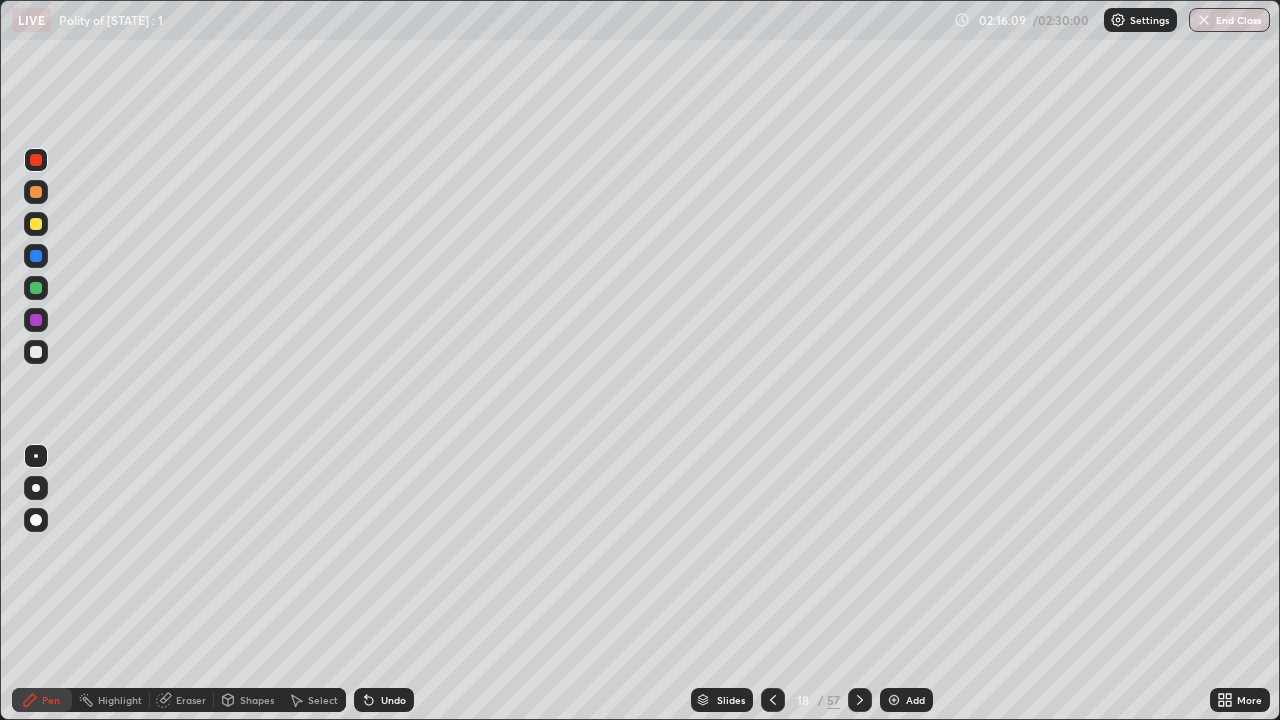 click 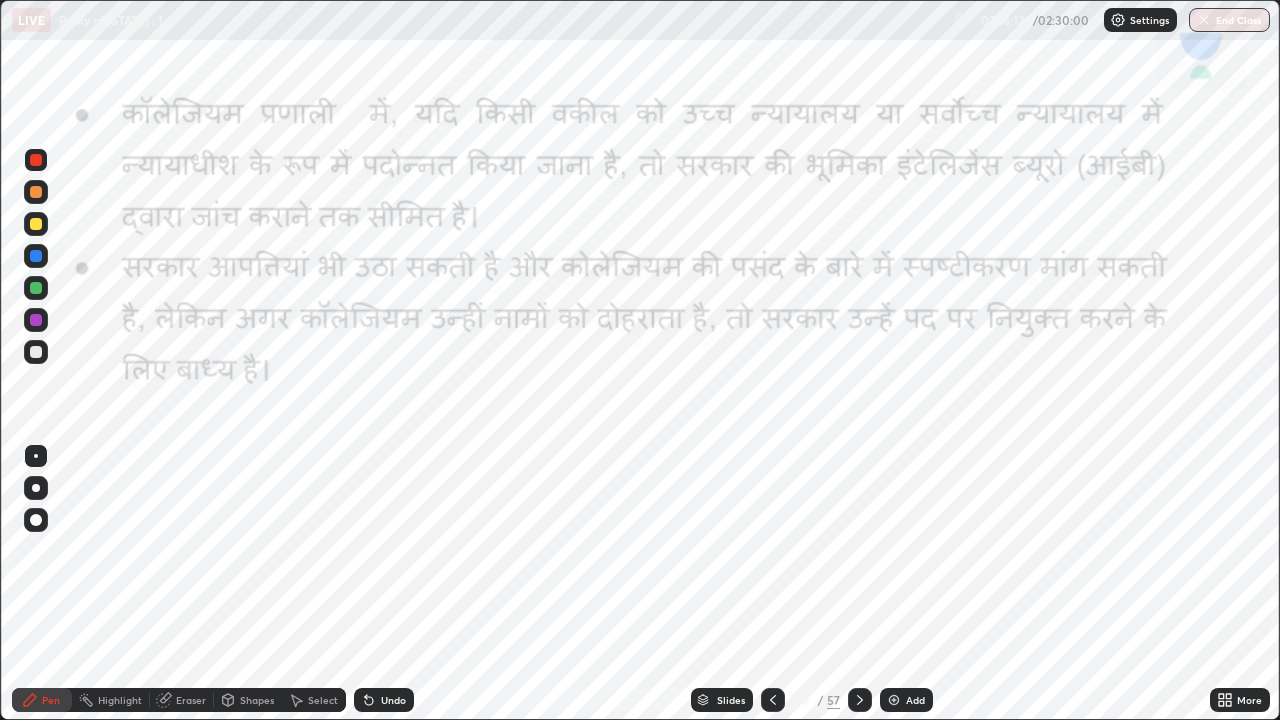 click 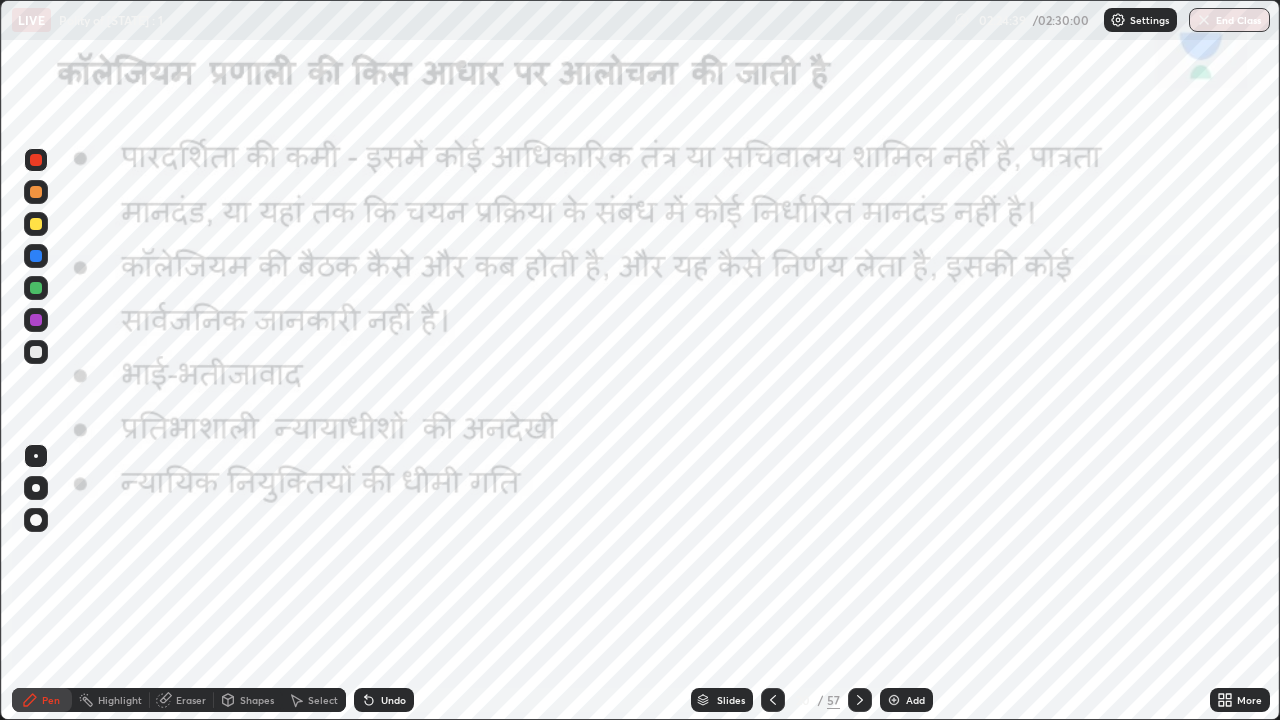 click 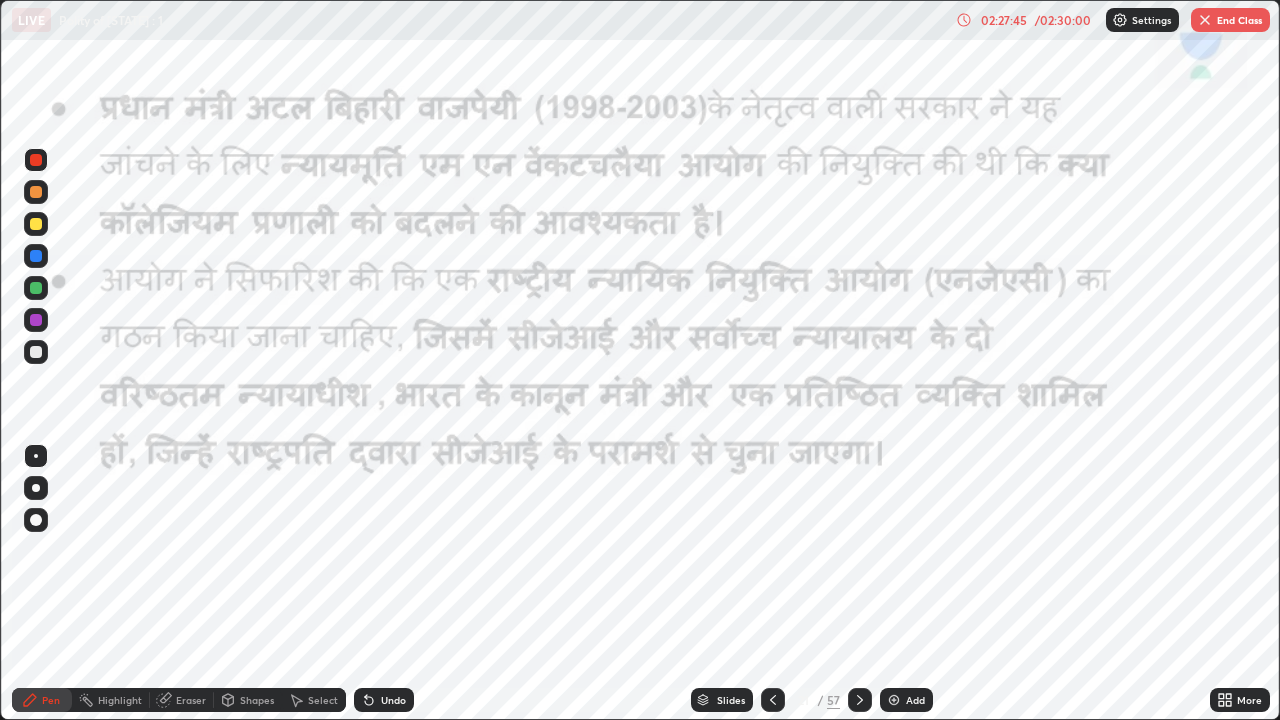 click 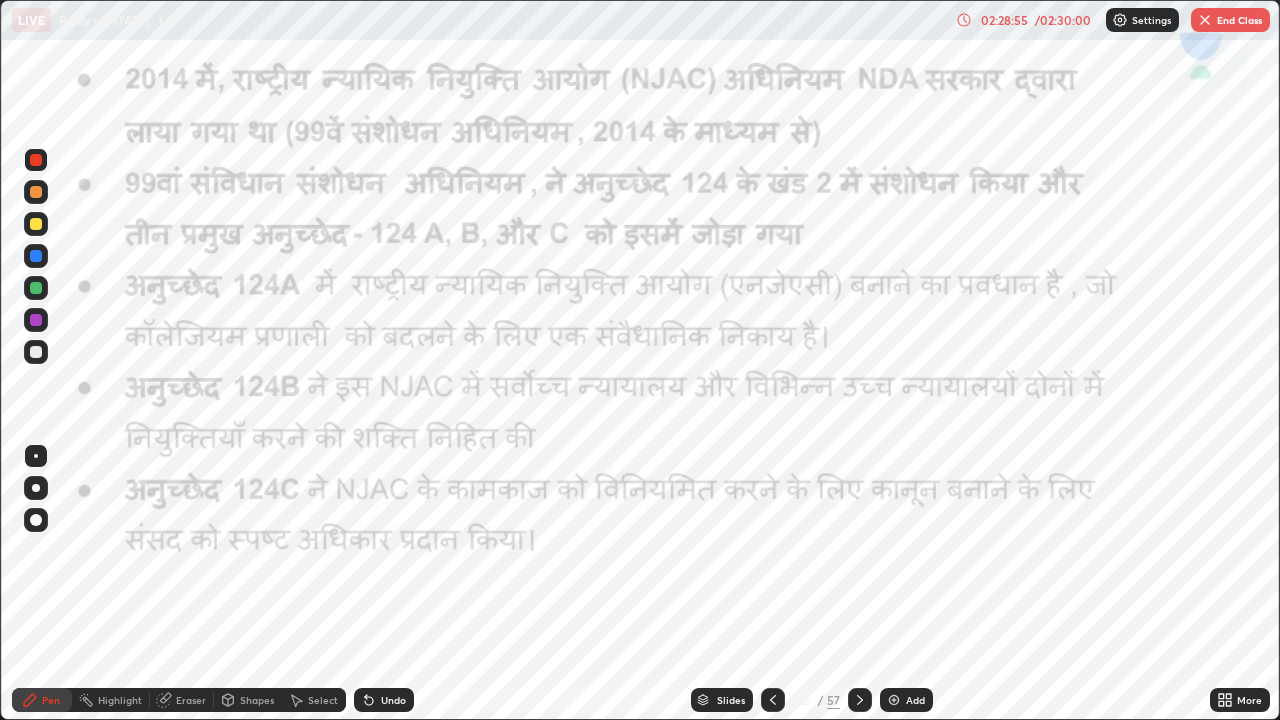 click 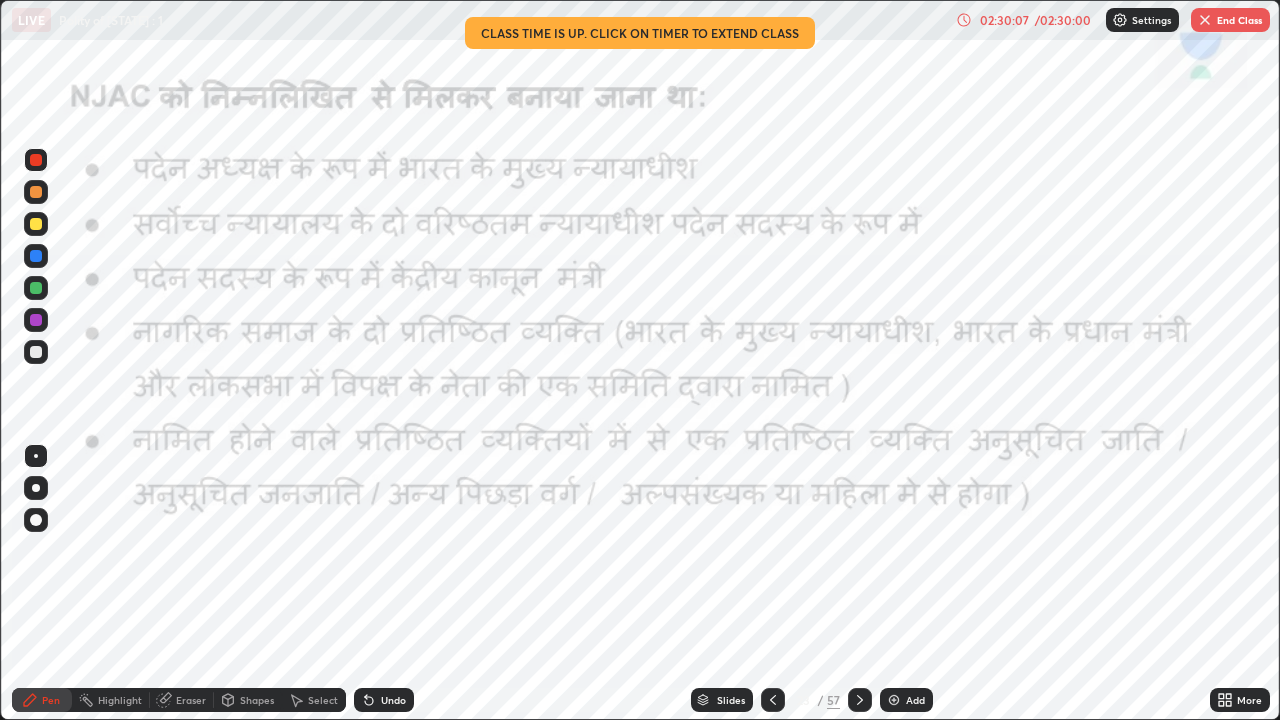 click on "02:30:07" at bounding box center (1004, 20) 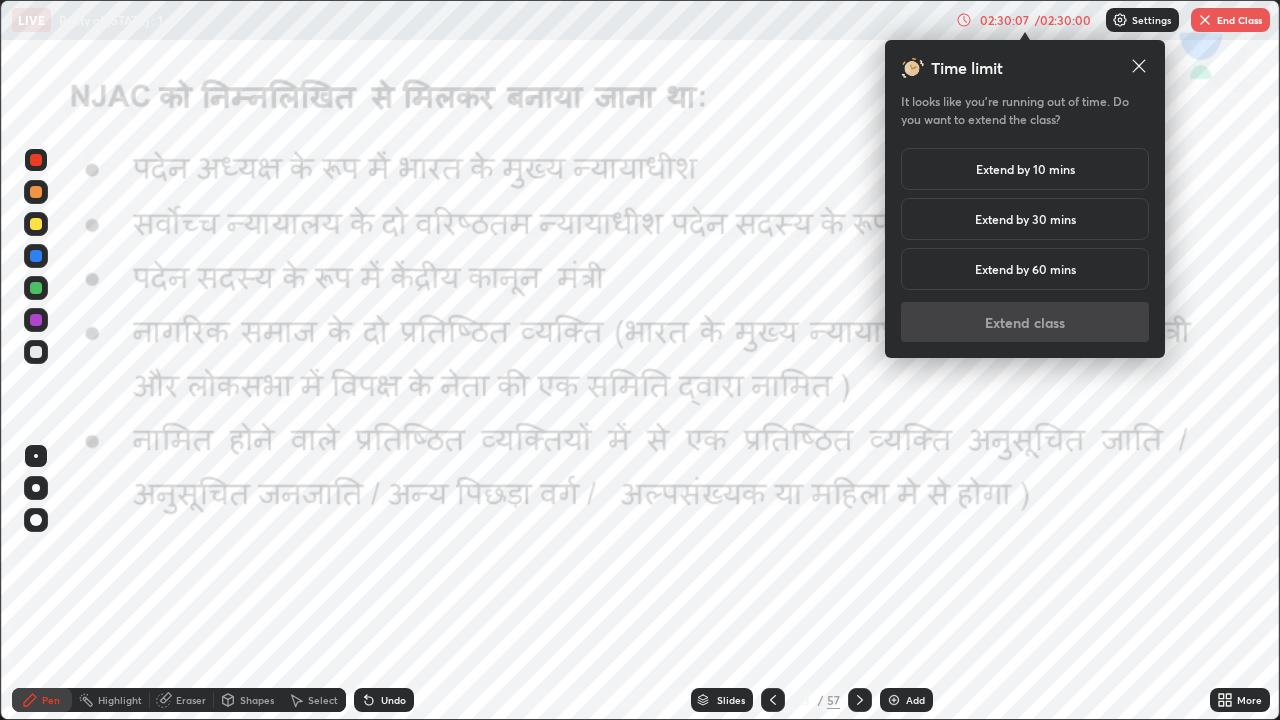 click on "Extend by 10 mins" at bounding box center [1025, 169] 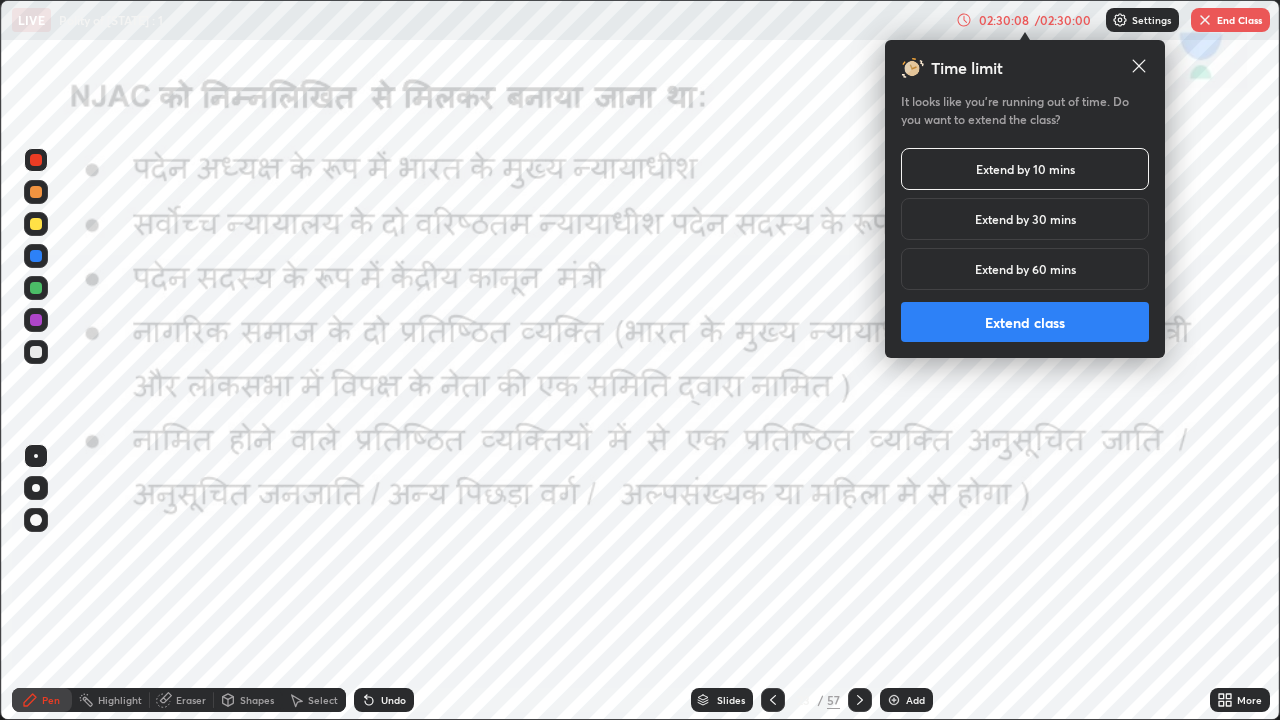click on "Extend class" at bounding box center [1025, 322] 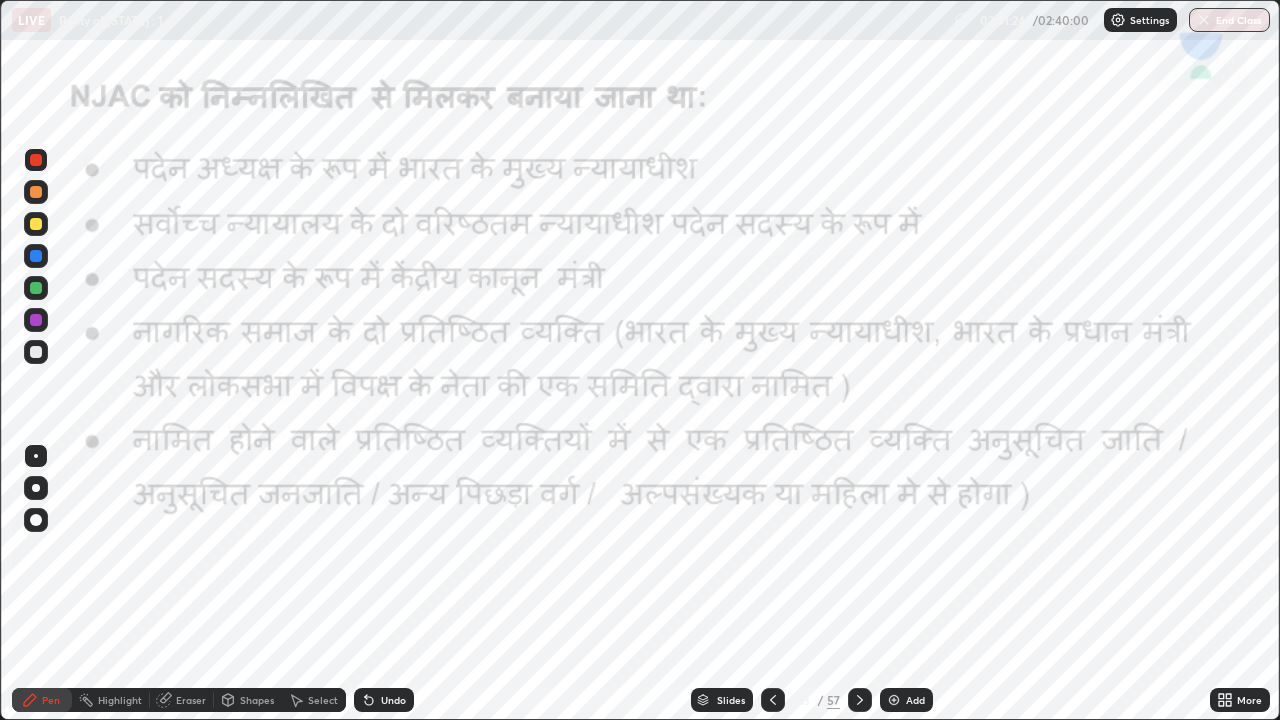 click 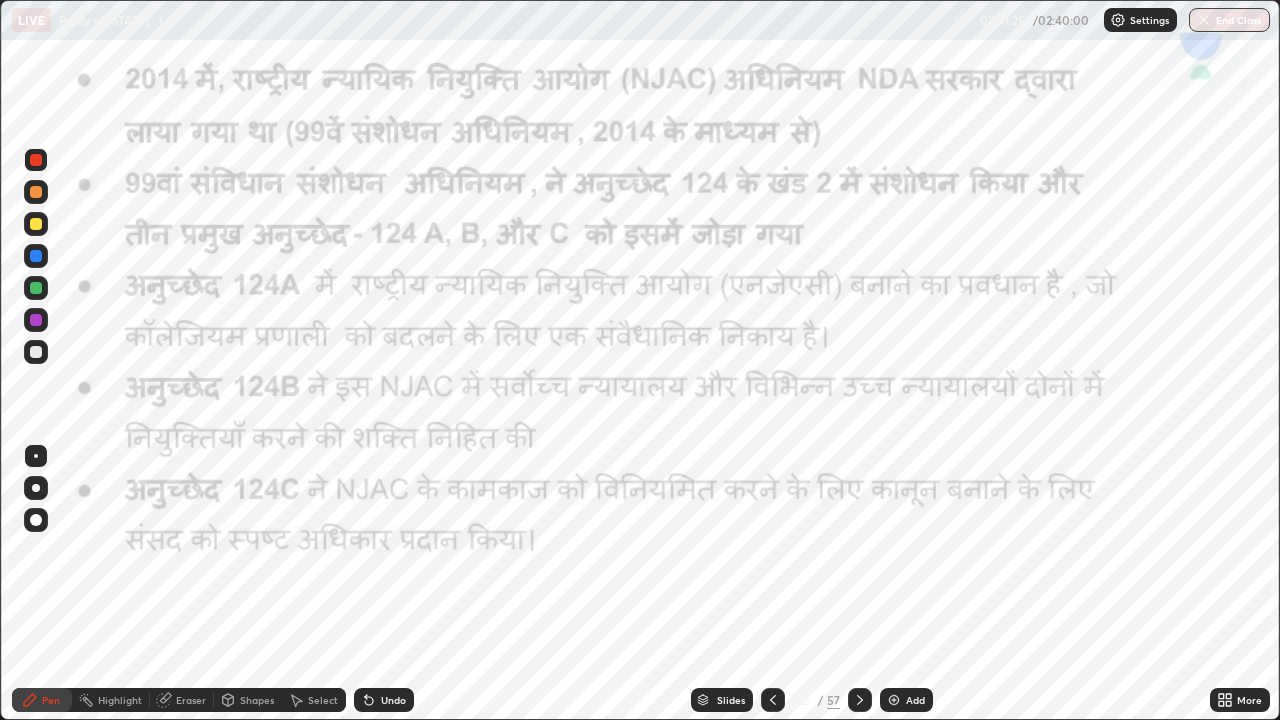 click 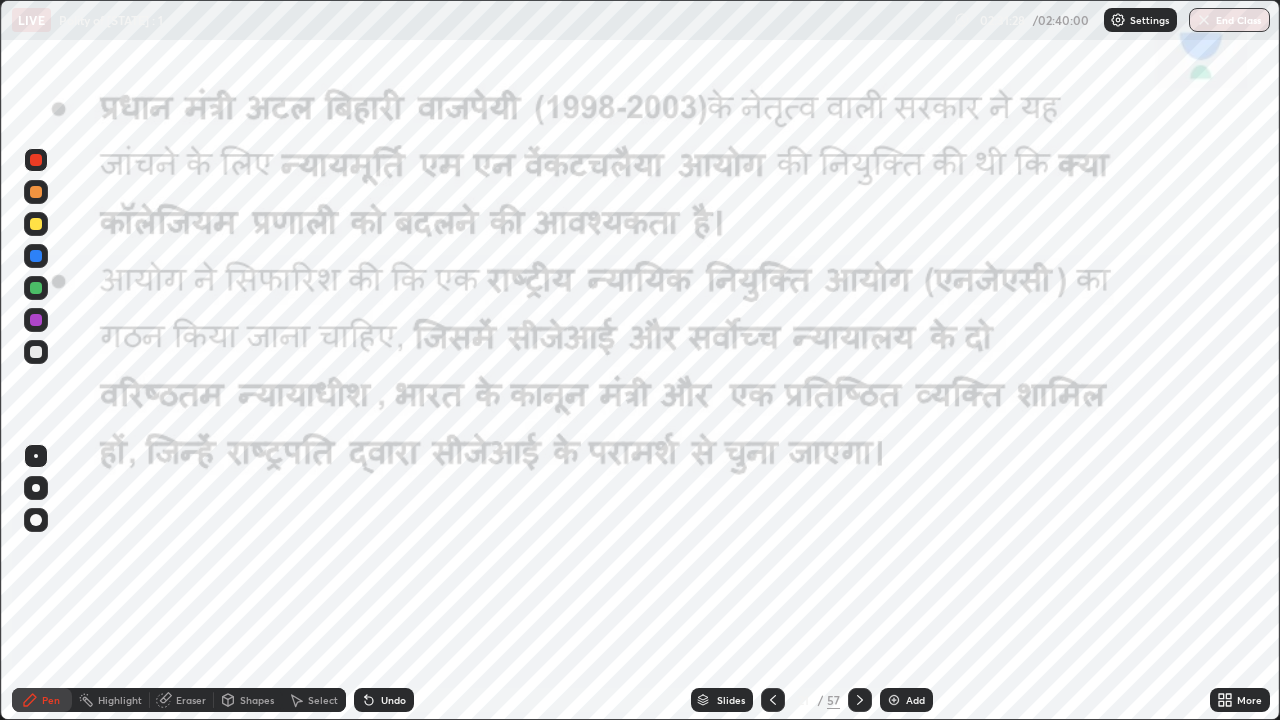 click 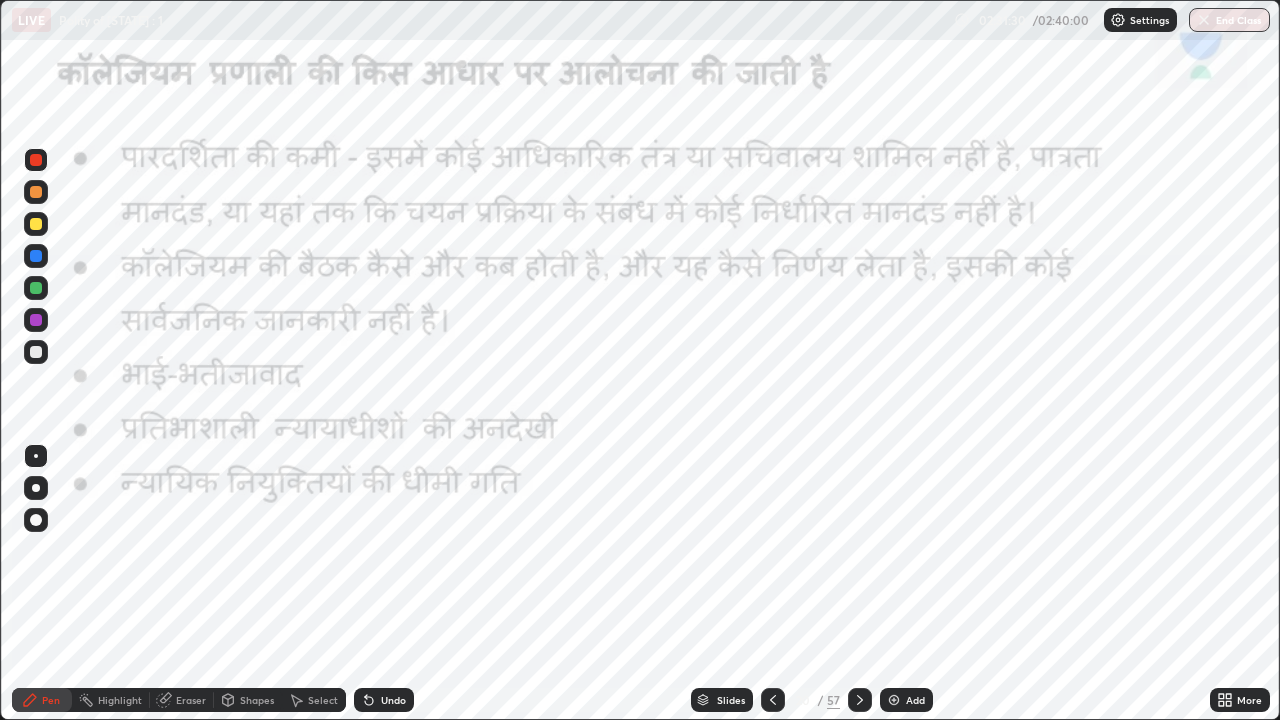 click 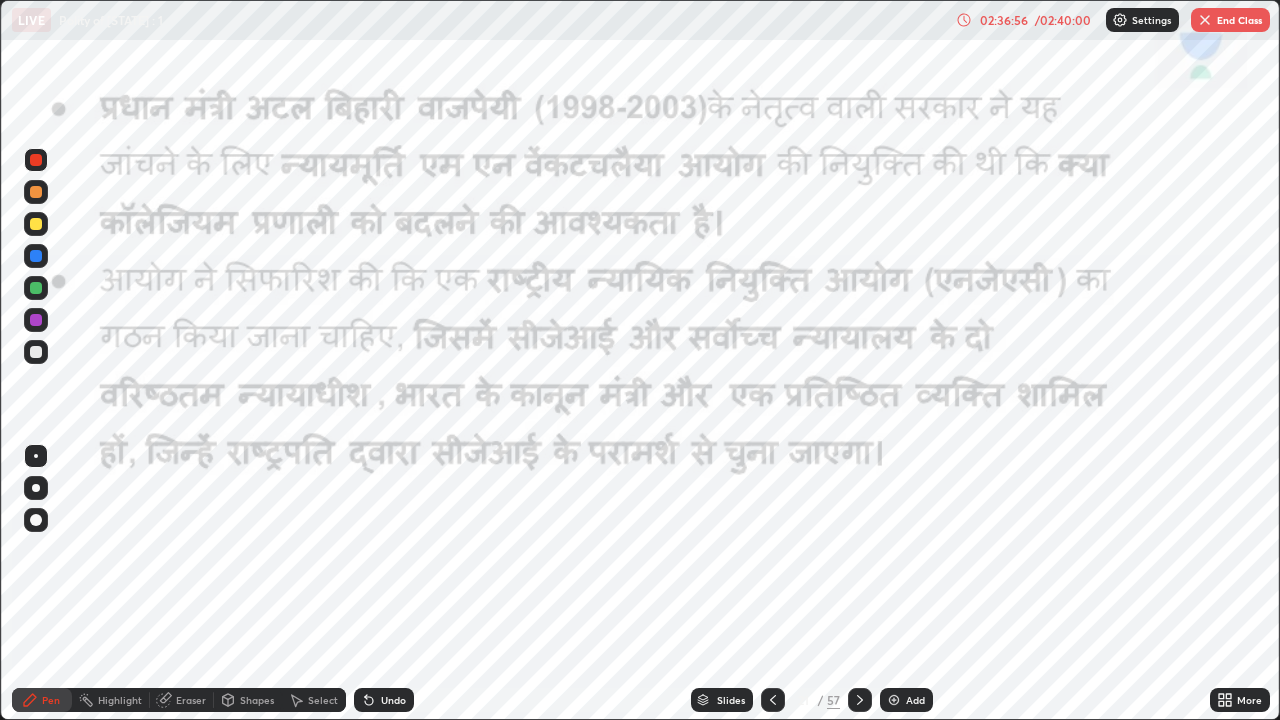click 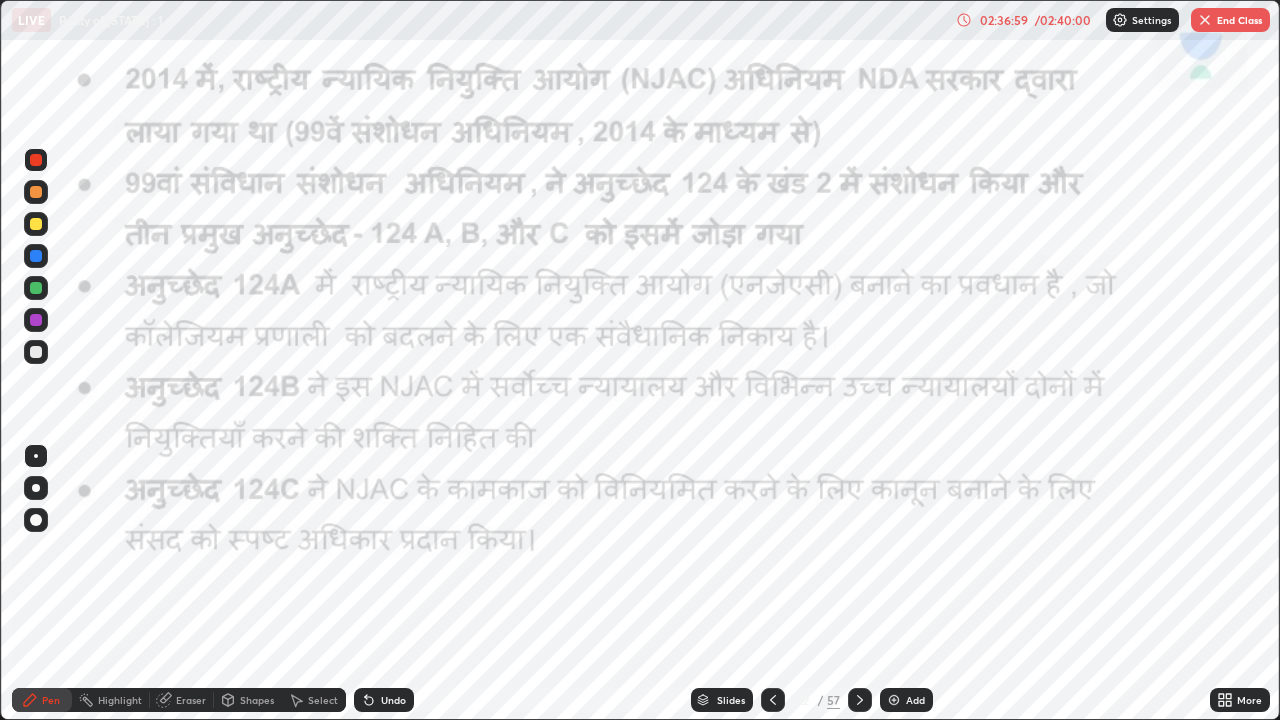 click at bounding box center [773, 700] 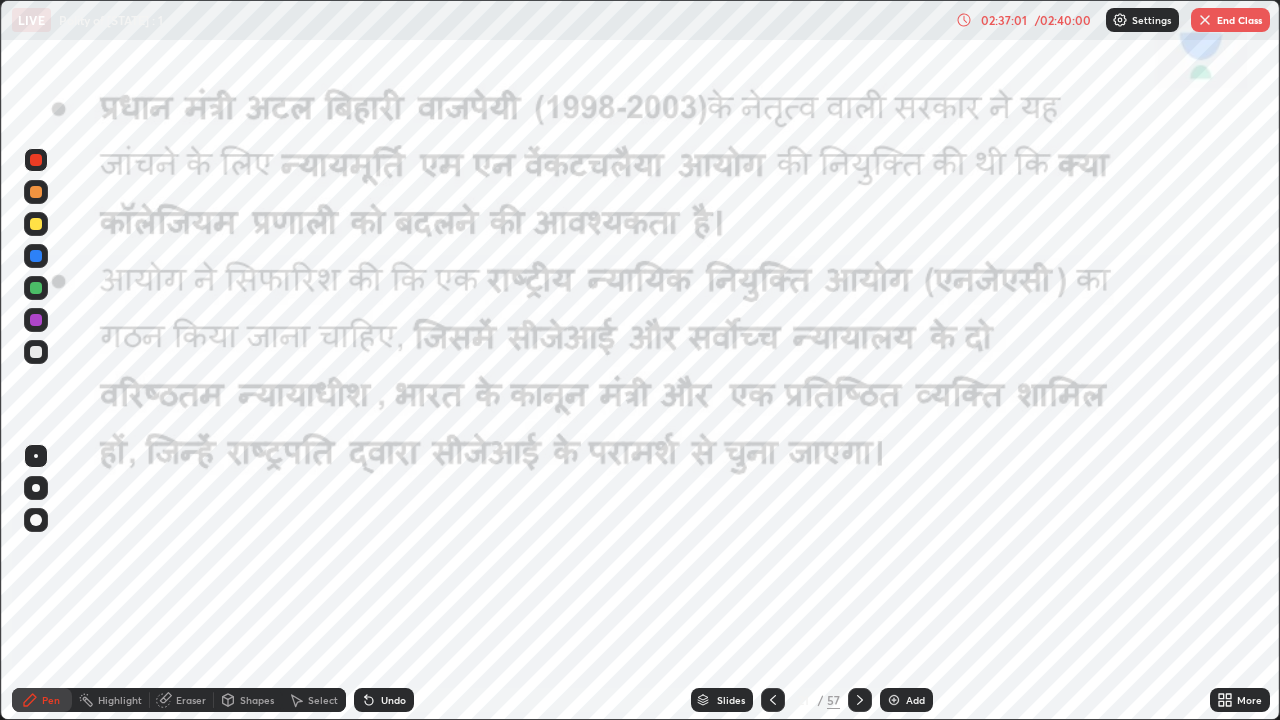 click 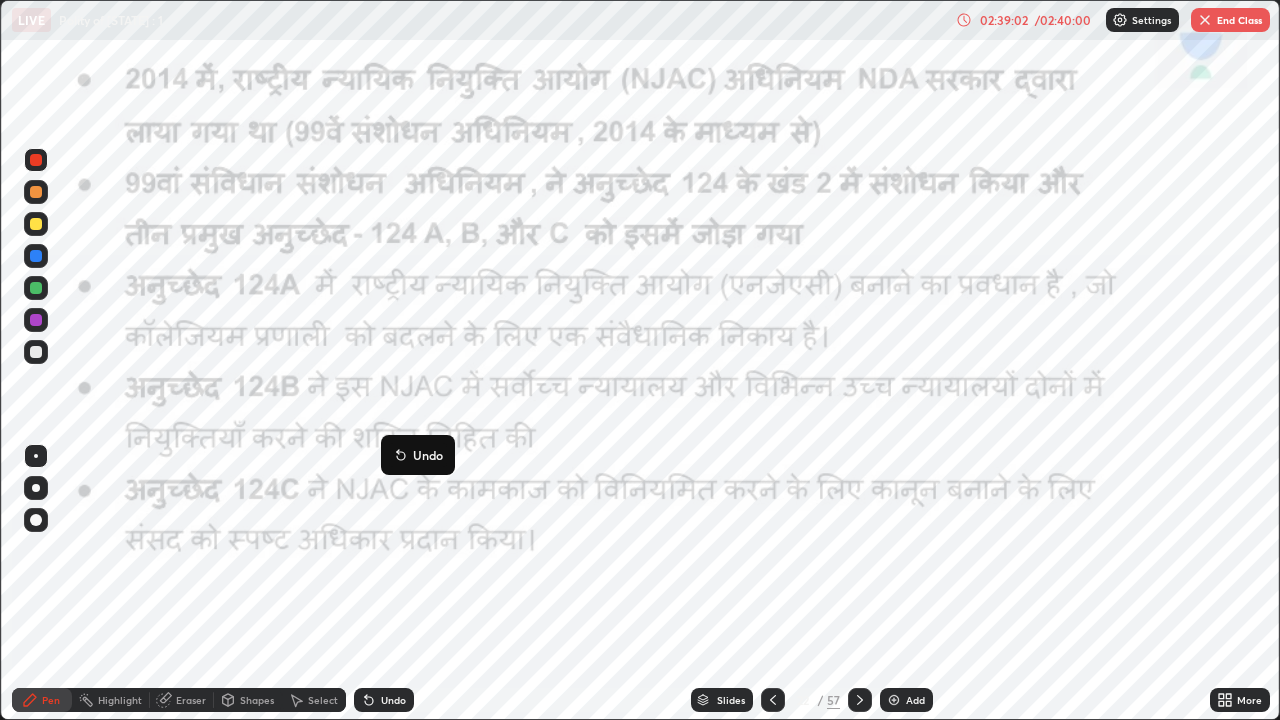 click 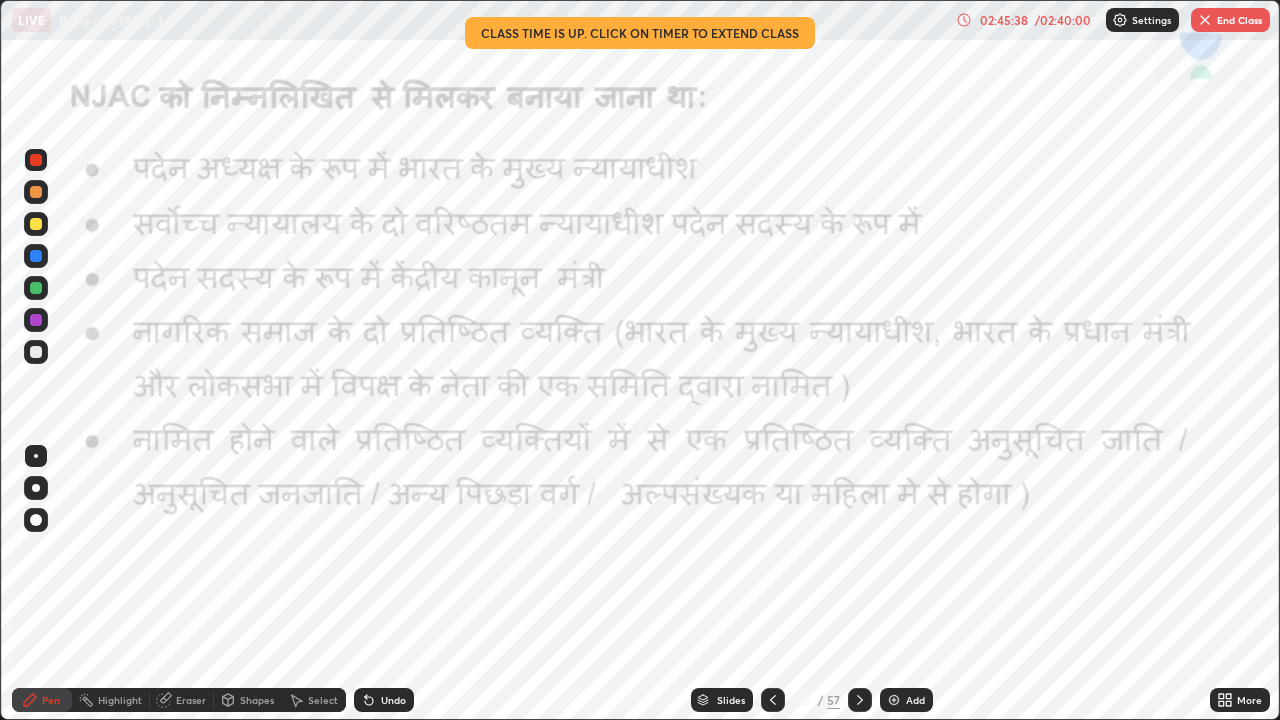 click on "End Class" at bounding box center (1230, 20) 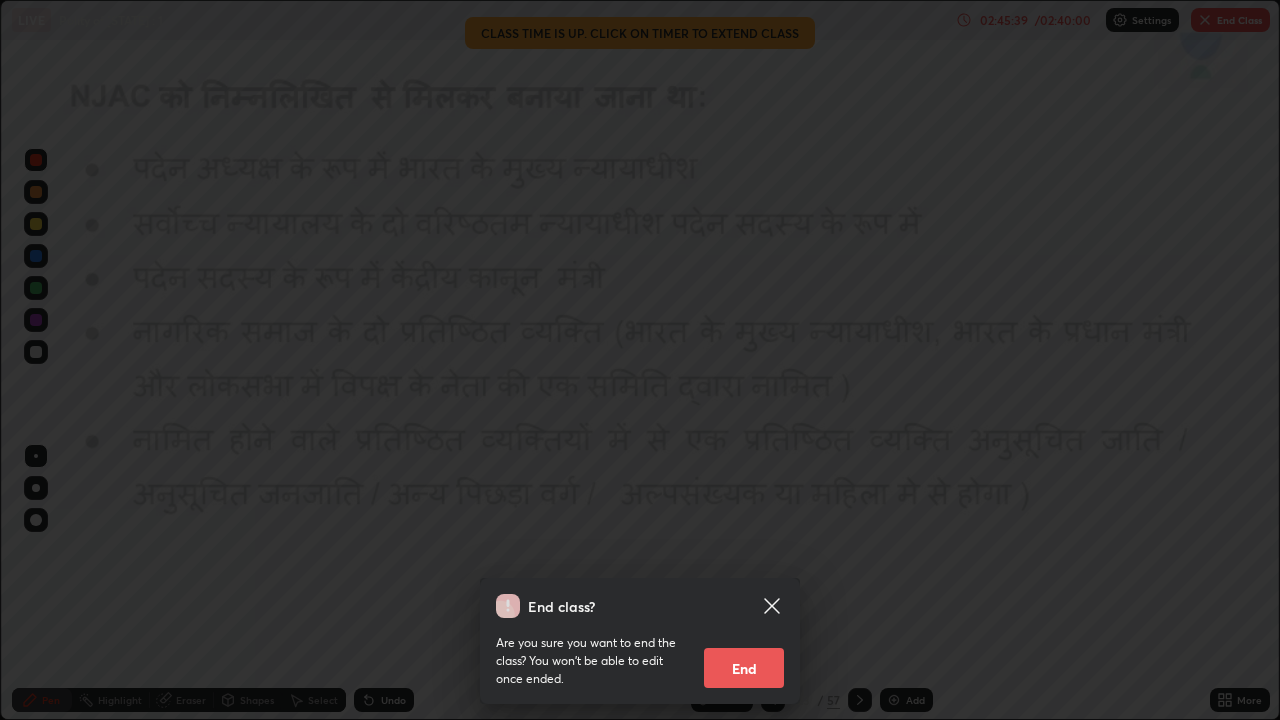 click on "End" at bounding box center [744, 668] 